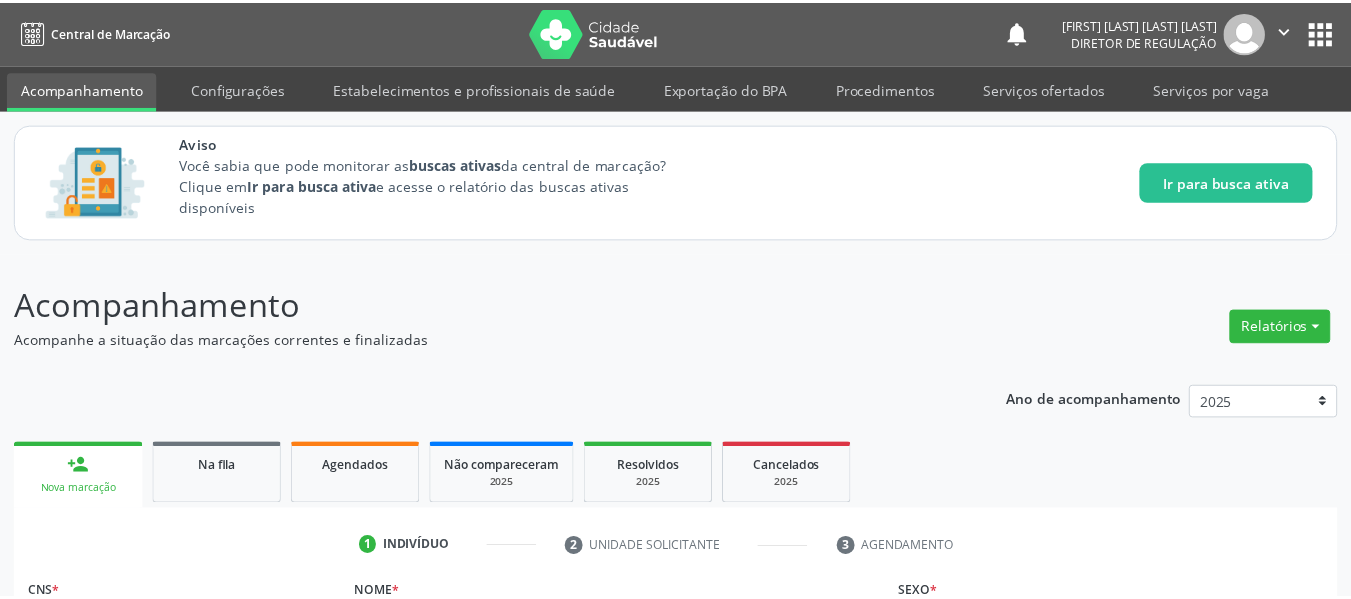 scroll, scrollTop: 330, scrollLeft: 0, axis: vertical 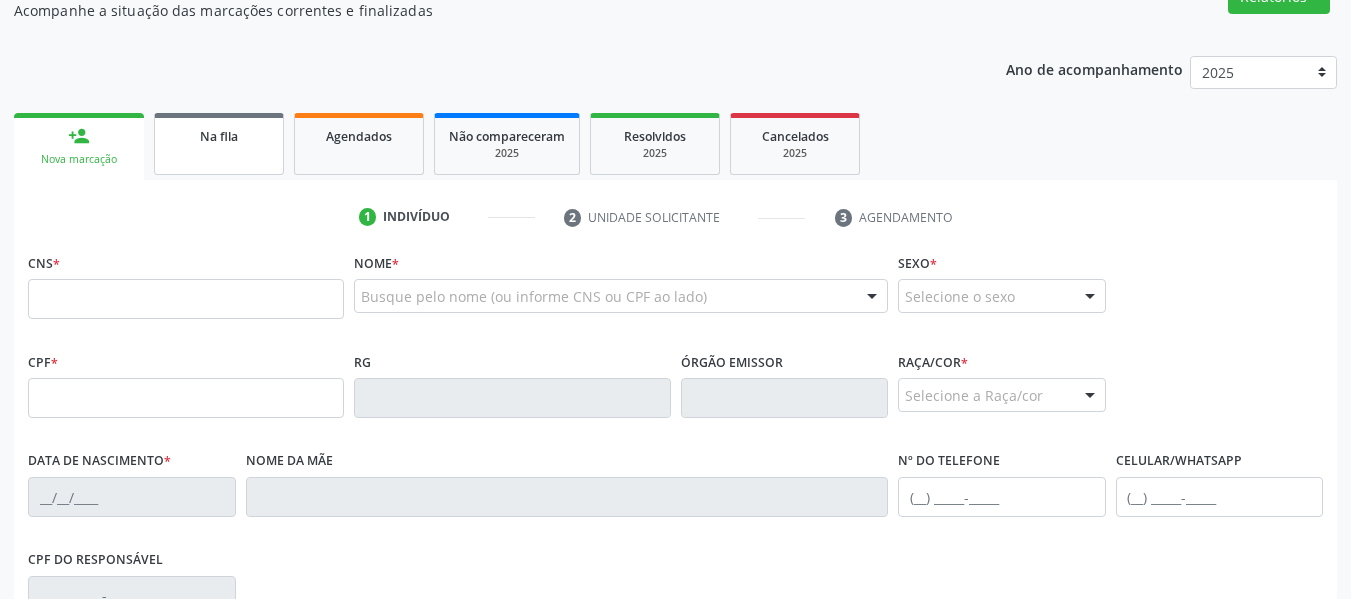 click on "Na fila" at bounding box center (219, 136) 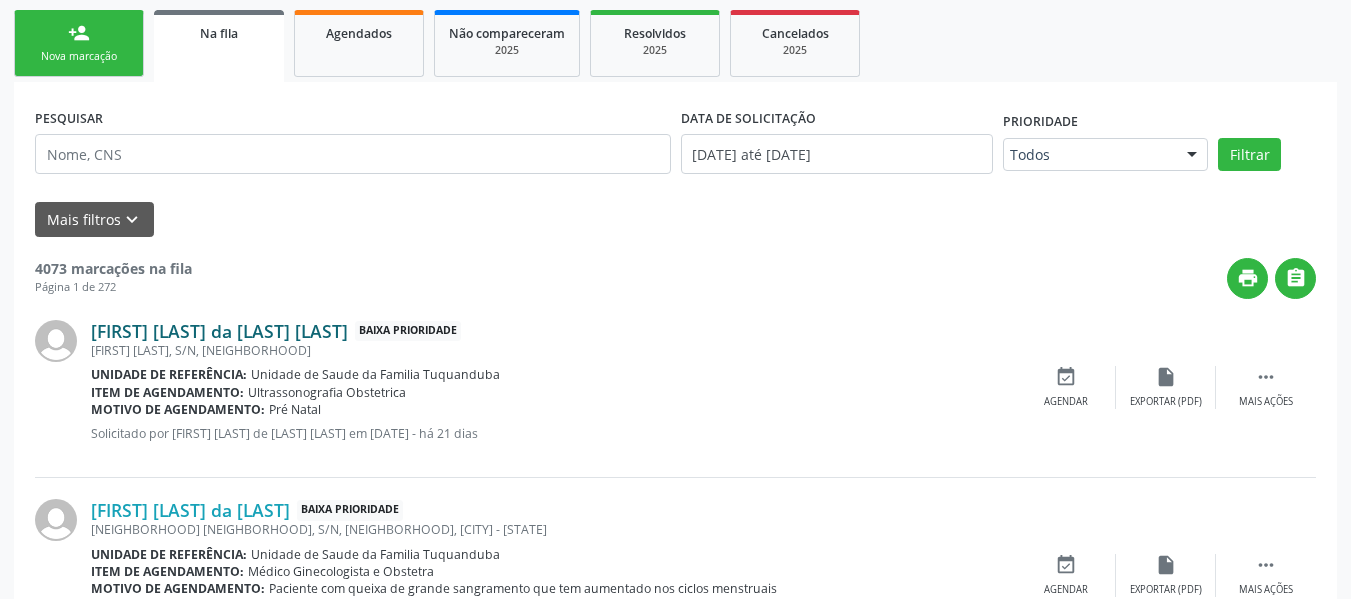 scroll, scrollTop: 530, scrollLeft: 0, axis: vertical 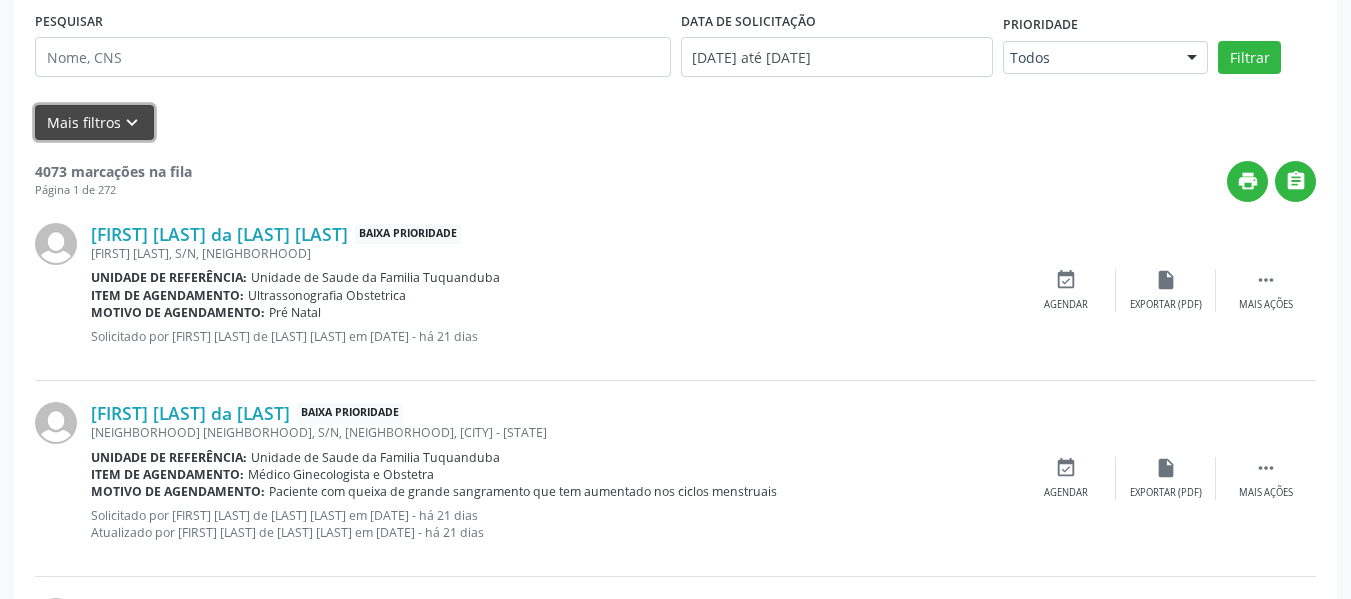click on "keyboard_arrow_down" at bounding box center [132, 123] 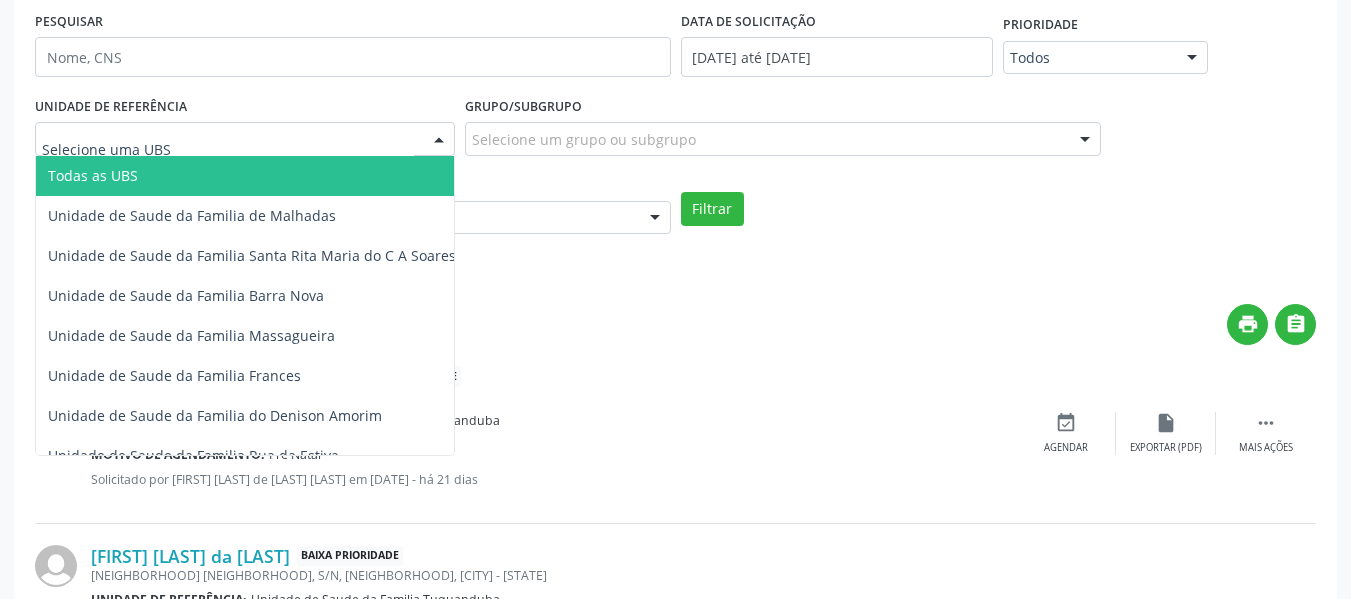 click at bounding box center (245, 139) 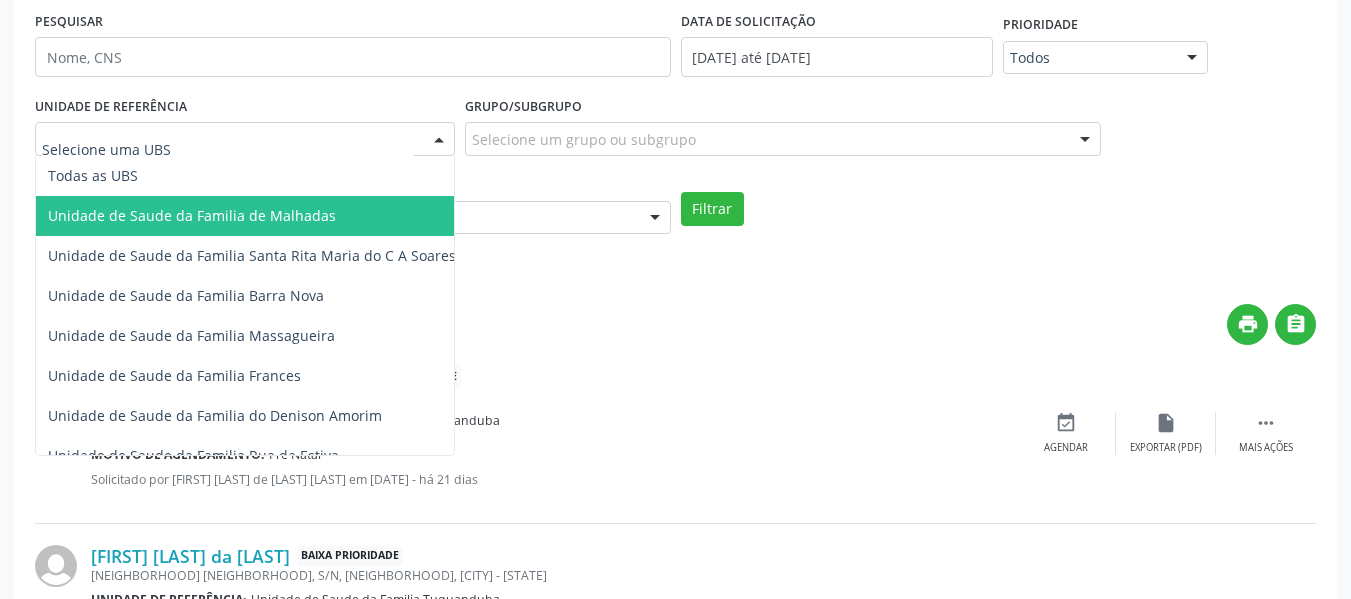 click on "Unidade de Saude da Familia de Malhadas" at bounding box center (192, 215) 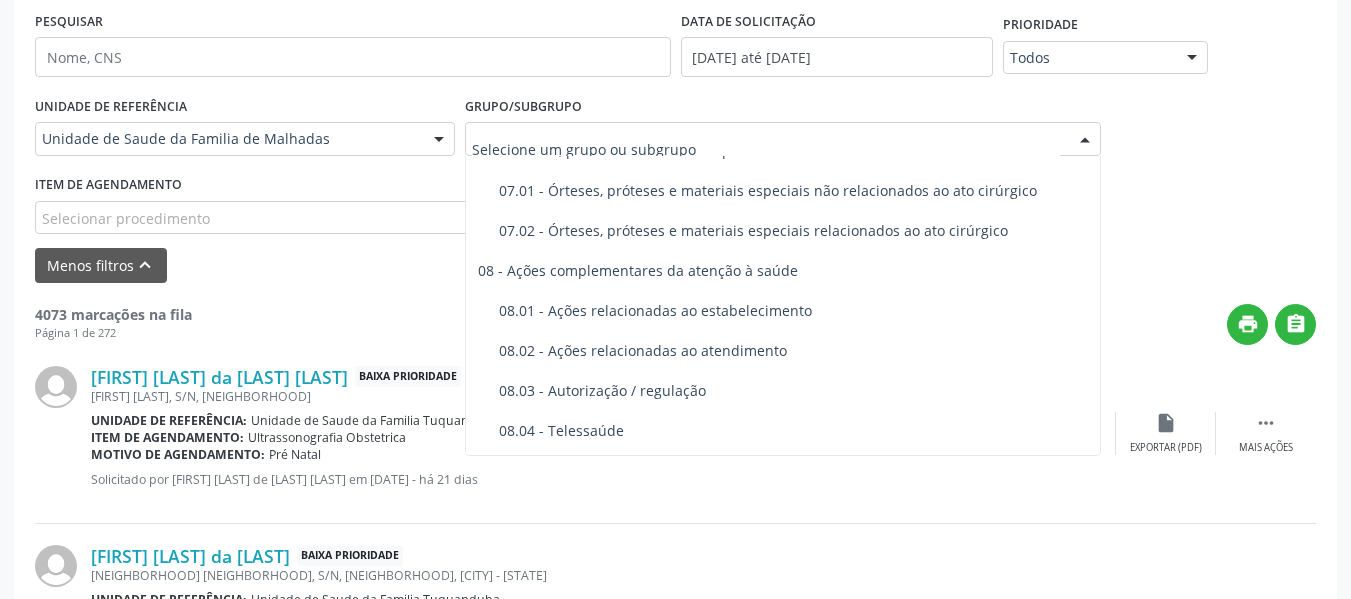 scroll, scrollTop: 2500, scrollLeft: 0, axis: vertical 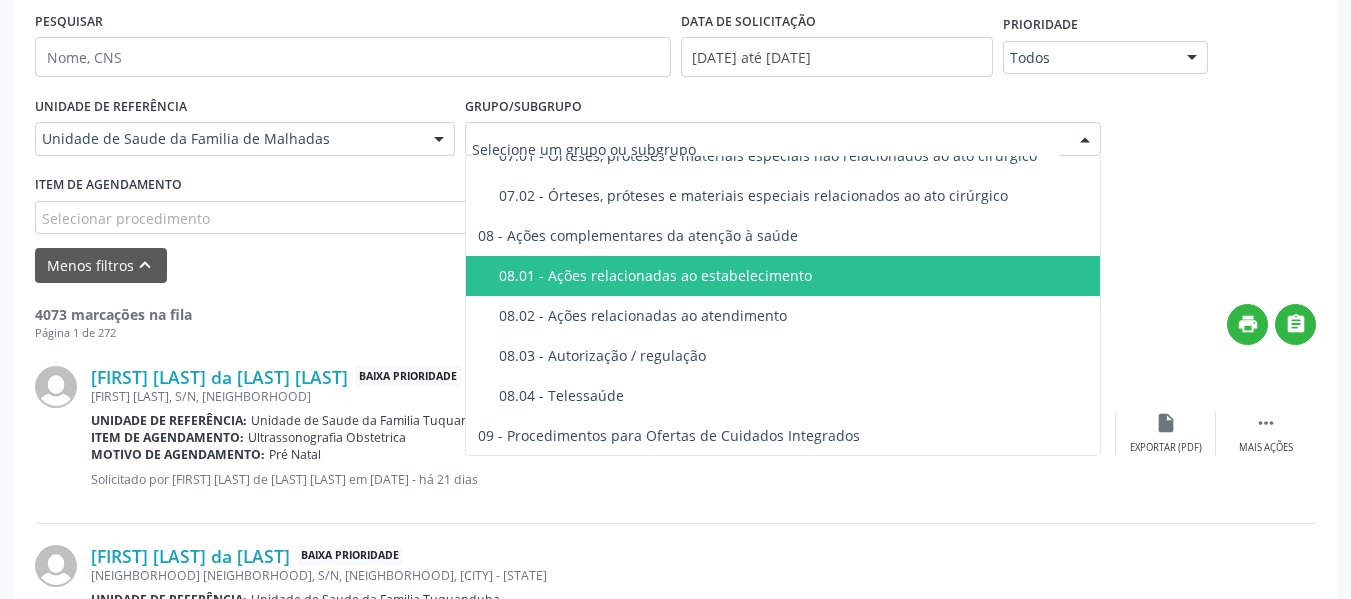 click on "Menos filtros
keyboard_arrow_up" at bounding box center [675, 265] 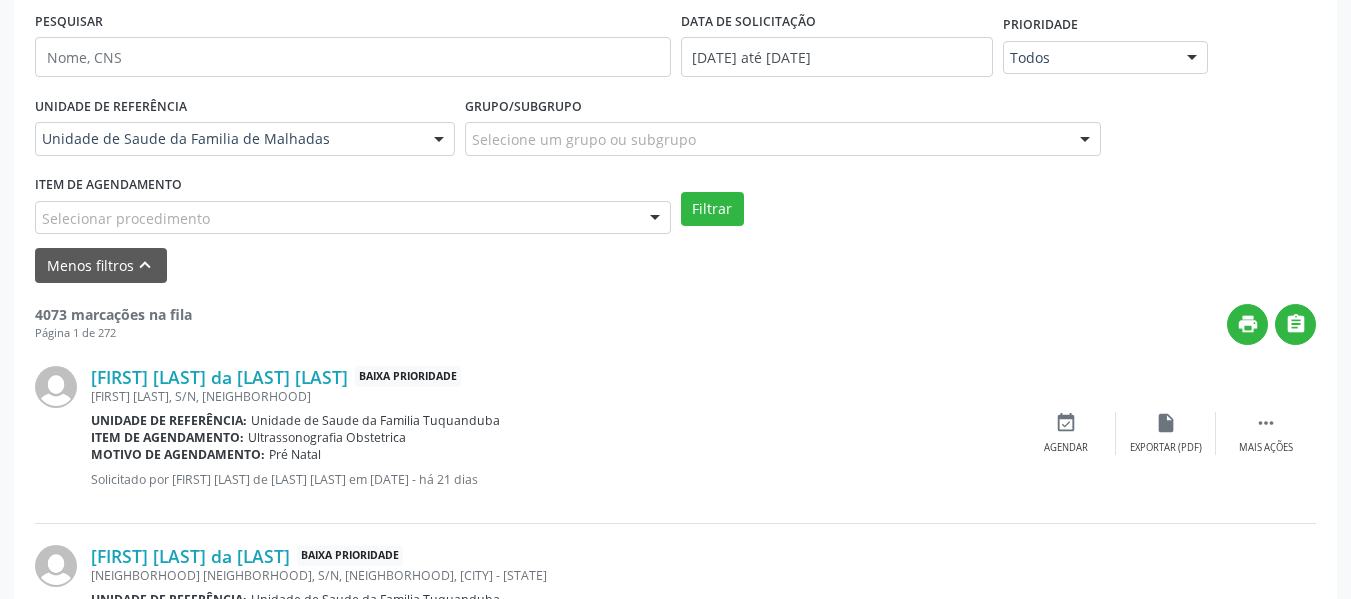 click on "Selecionar procedimento" at bounding box center [353, 218] 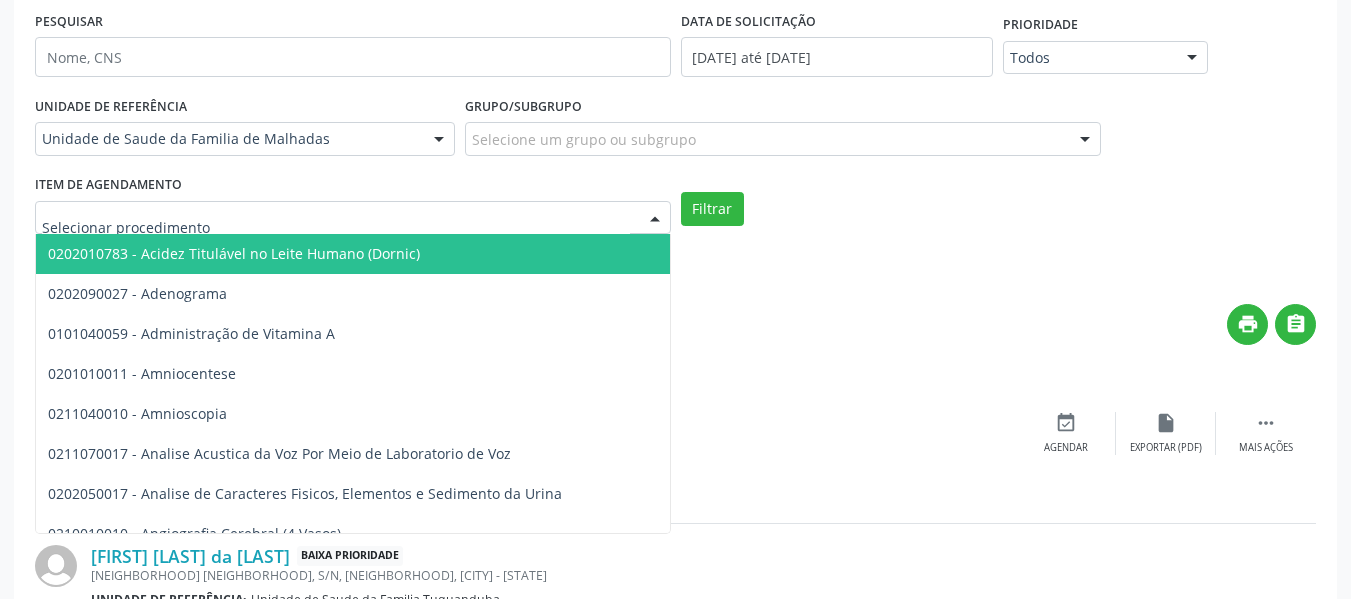 paste on "[NUMBER]" 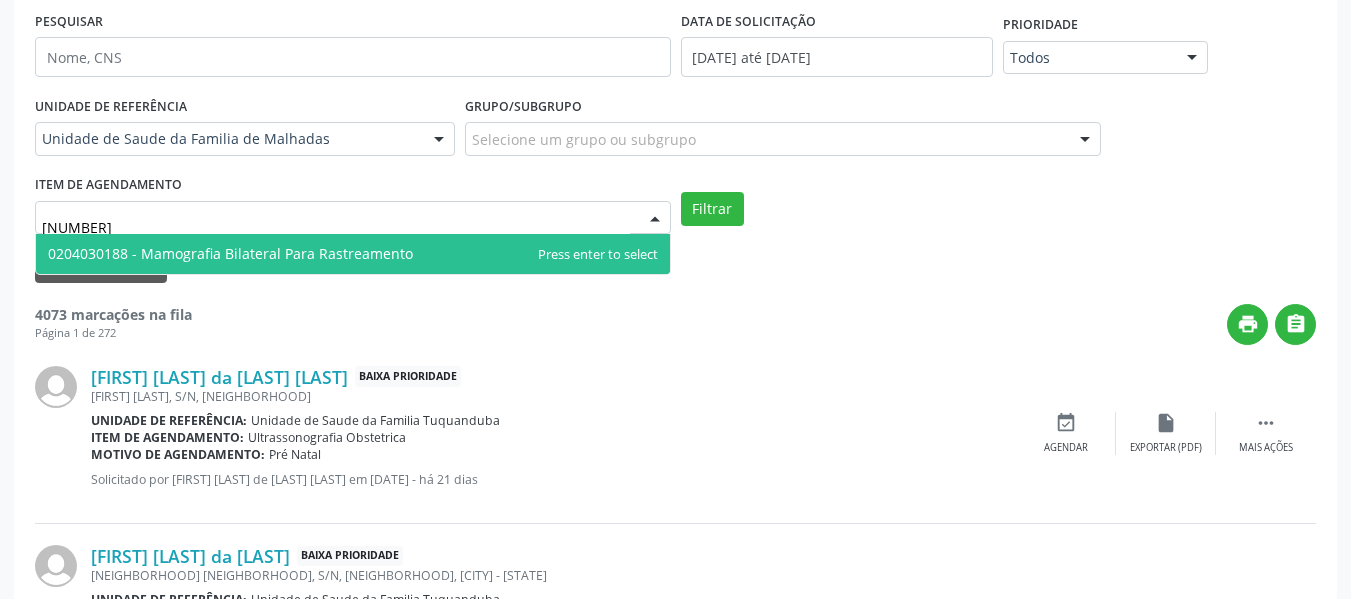 click on "0204030188 - Mamografia Bilateral Para Rastreamento" at bounding box center [230, 253] 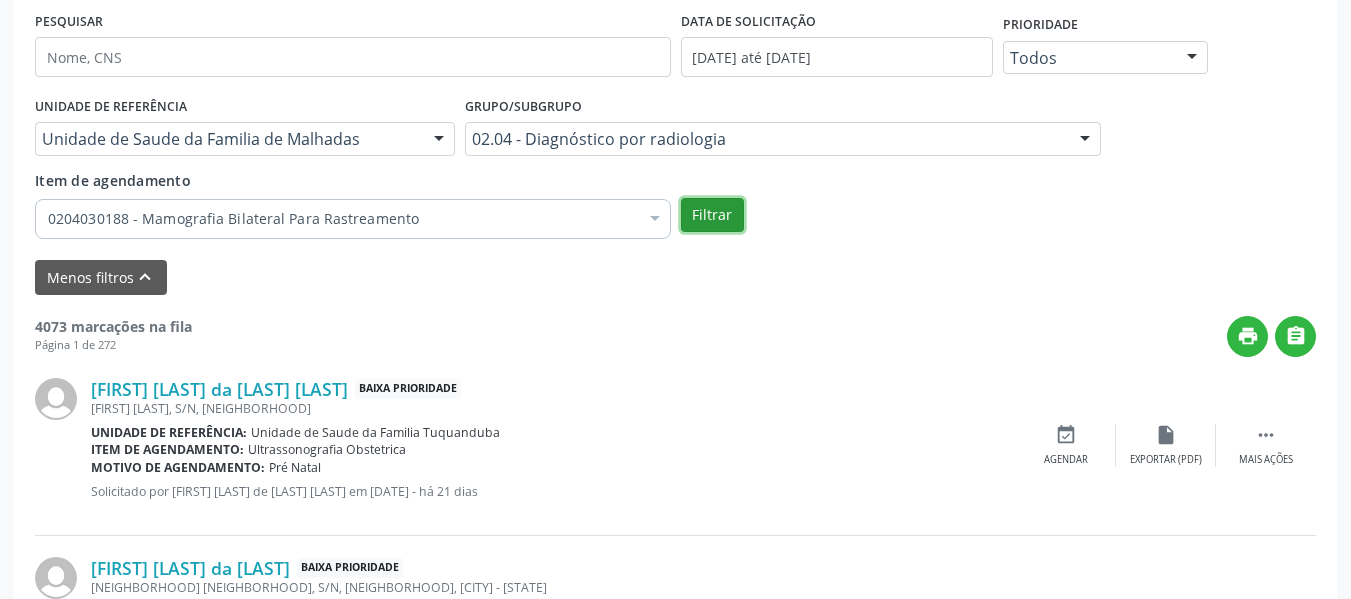 click on "Filtrar" at bounding box center [712, 215] 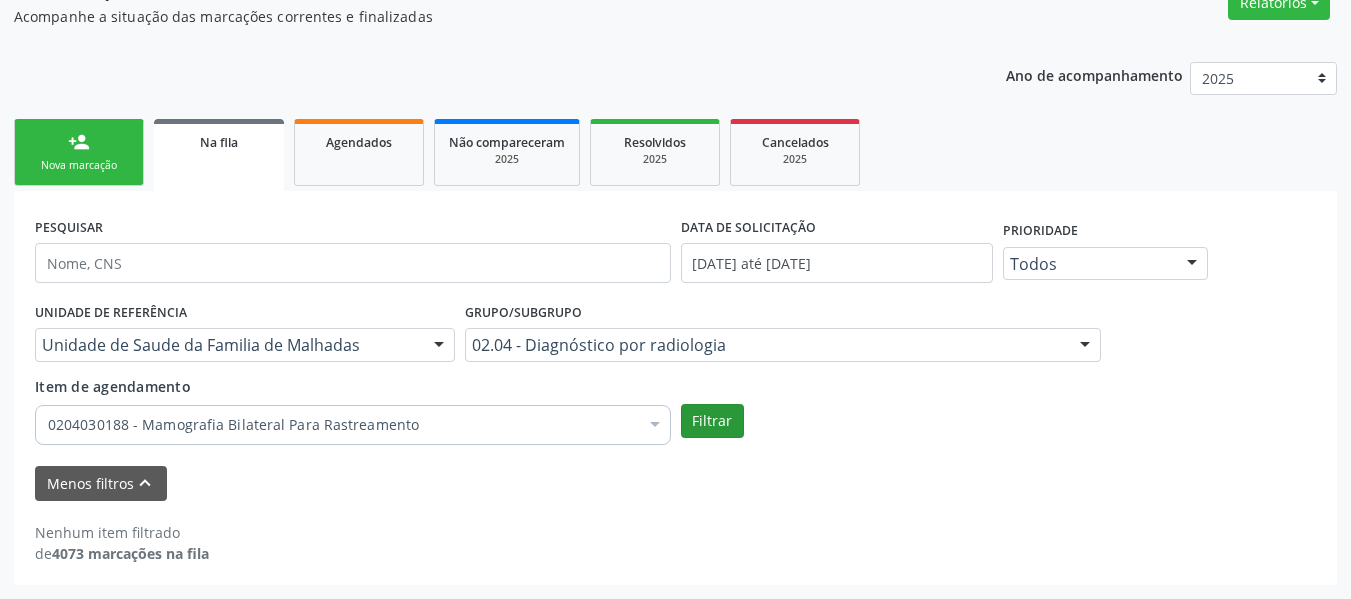 scroll, scrollTop: 324, scrollLeft: 0, axis: vertical 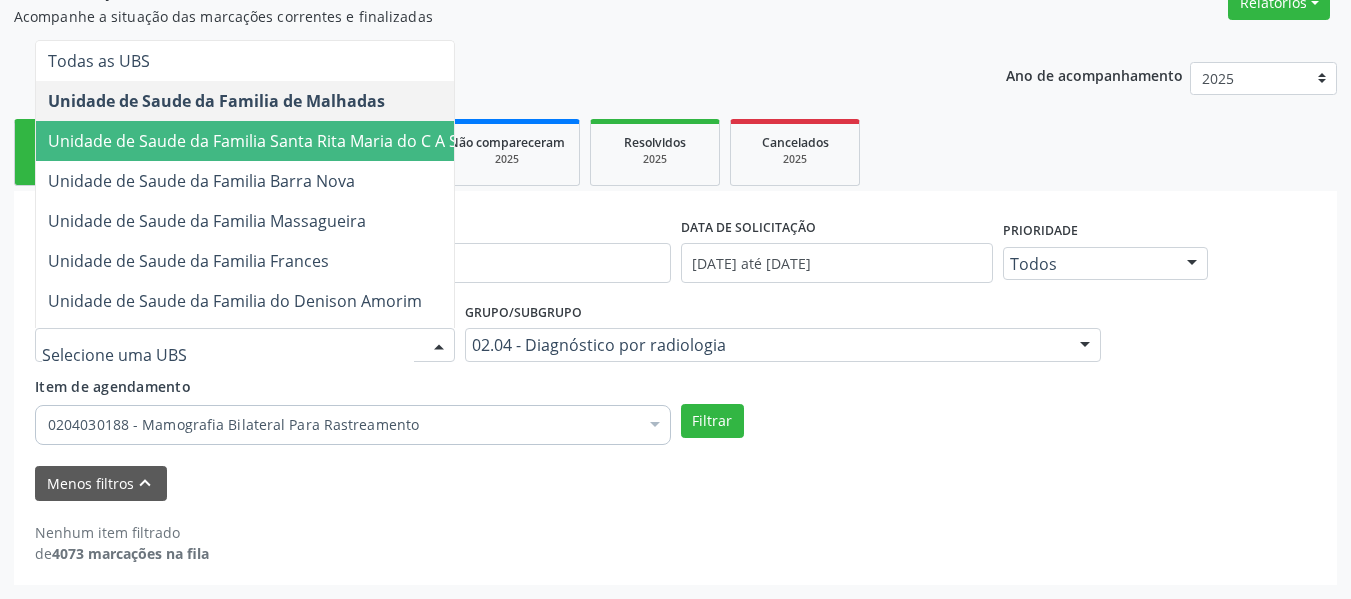 click on "Unidade de Saude da Familia Santa Rita Maria do C A Soares" at bounding box center (274, 141) 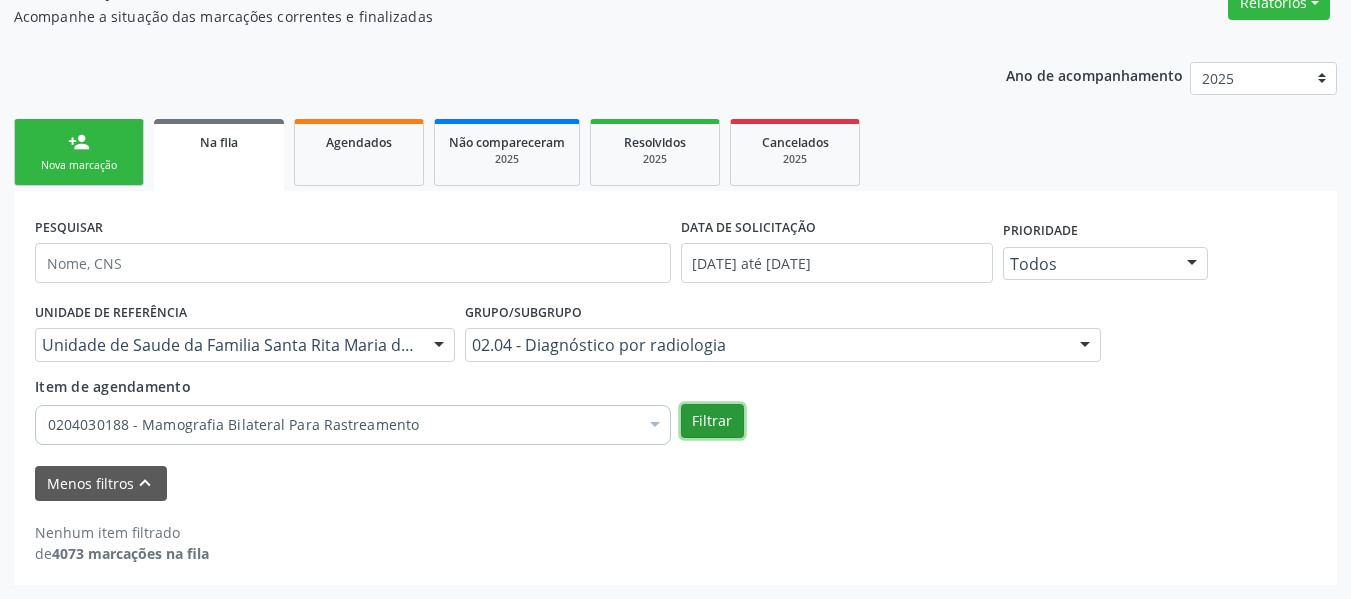 click on "Filtrar" at bounding box center (712, 421) 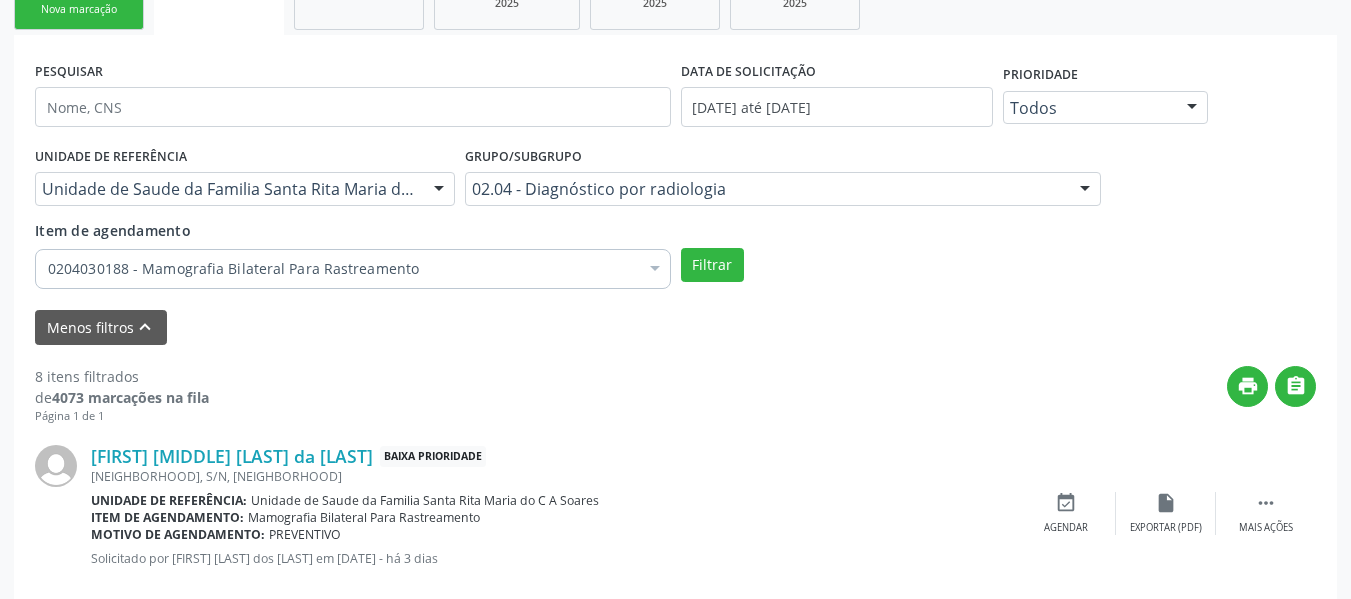 scroll, scrollTop: 473, scrollLeft: 0, axis: vertical 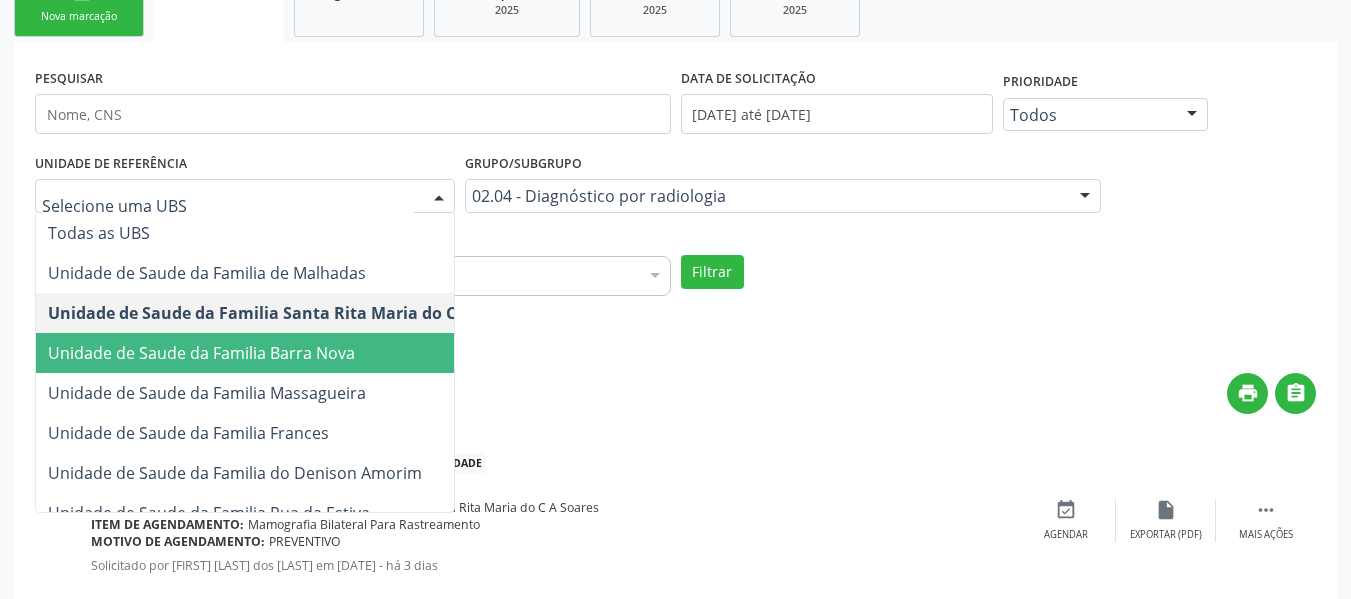 click on "Unidade de Saude da Familia Barra Nova" at bounding box center (201, 353) 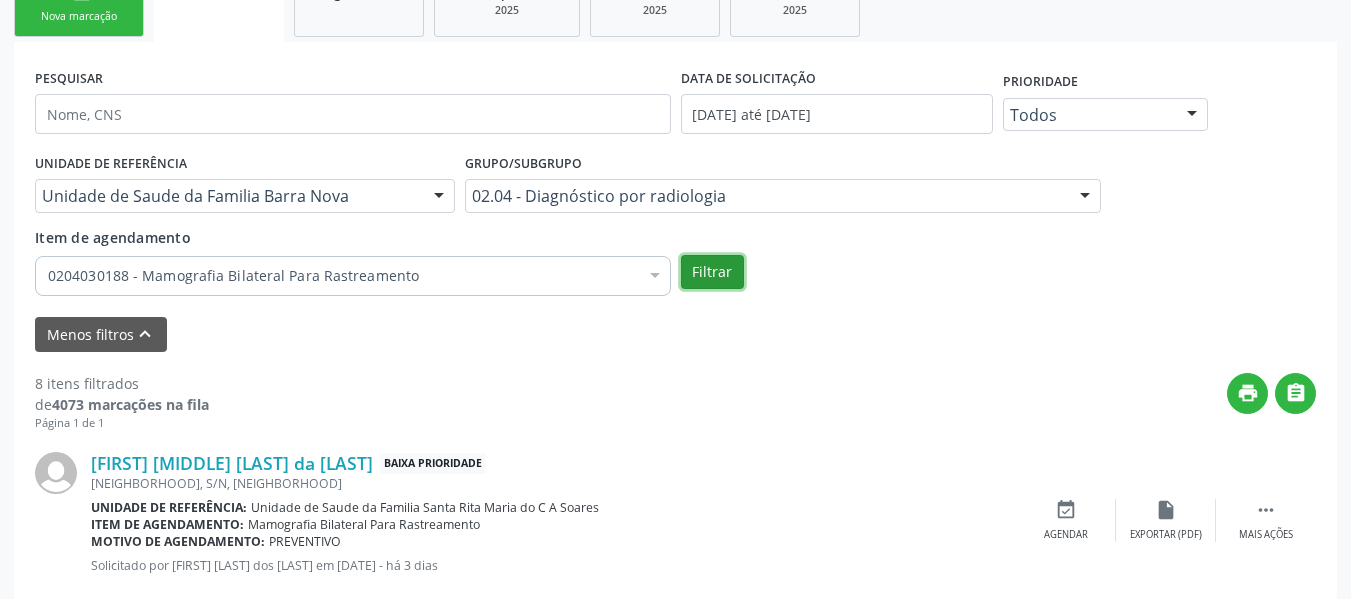 click on "Filtrar" at bounding box center [712, 272] 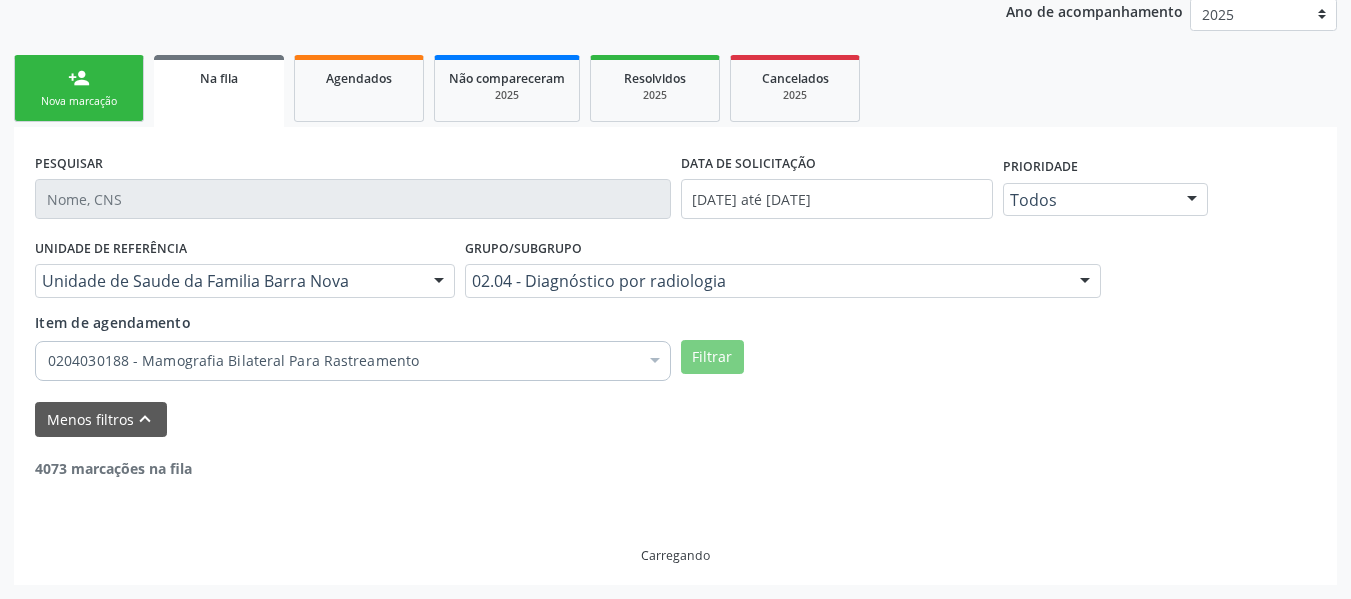 scroll, scrollTop: 324, scrollLeft: 0, axis: vertical 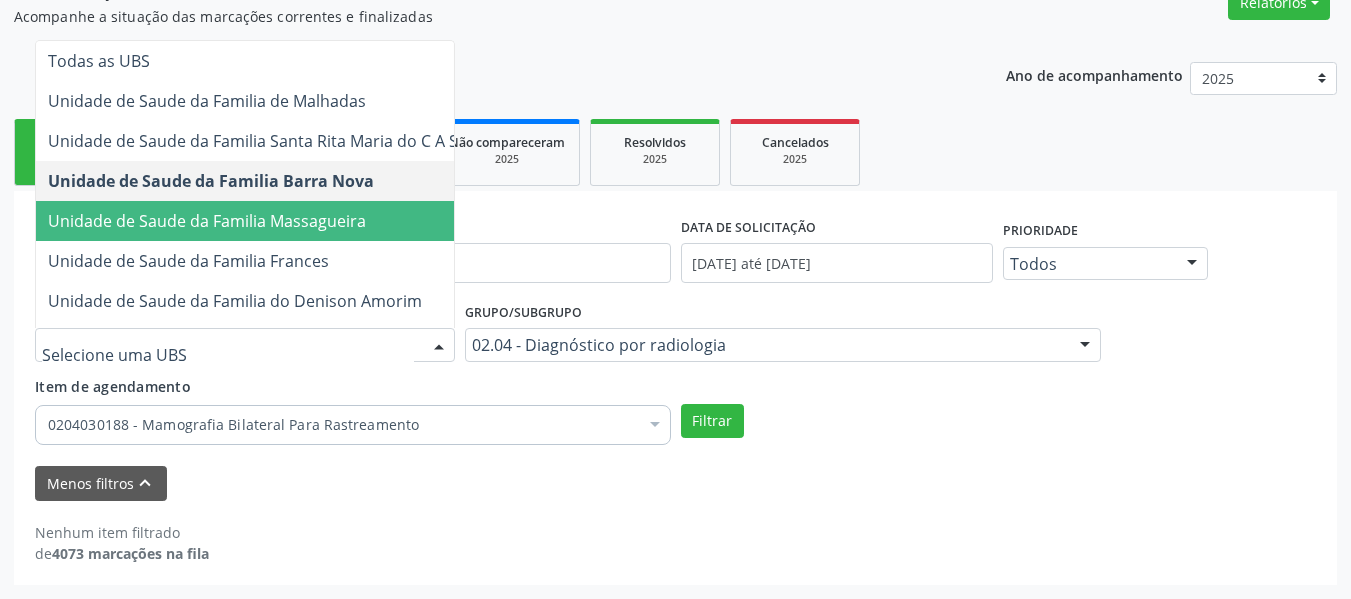 click on "Unidade de Saude da Familia Massagueira" at bounding box center [207, 221] 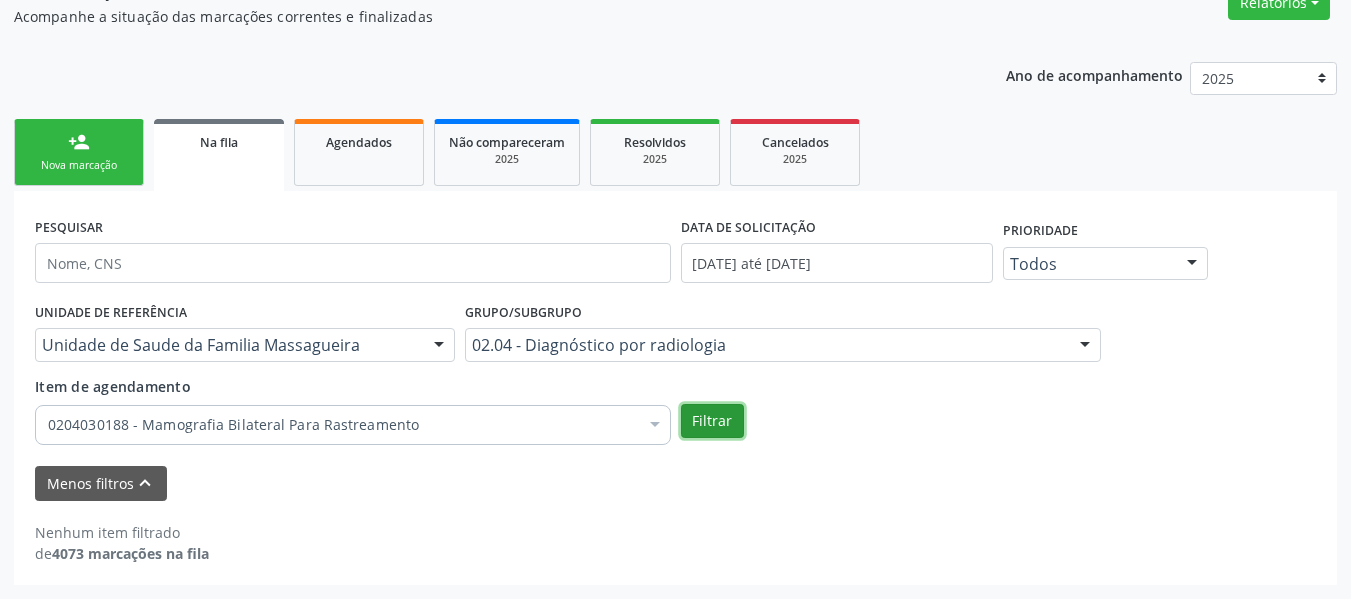 click on "Filtrar" at bounding box center (712, 421) 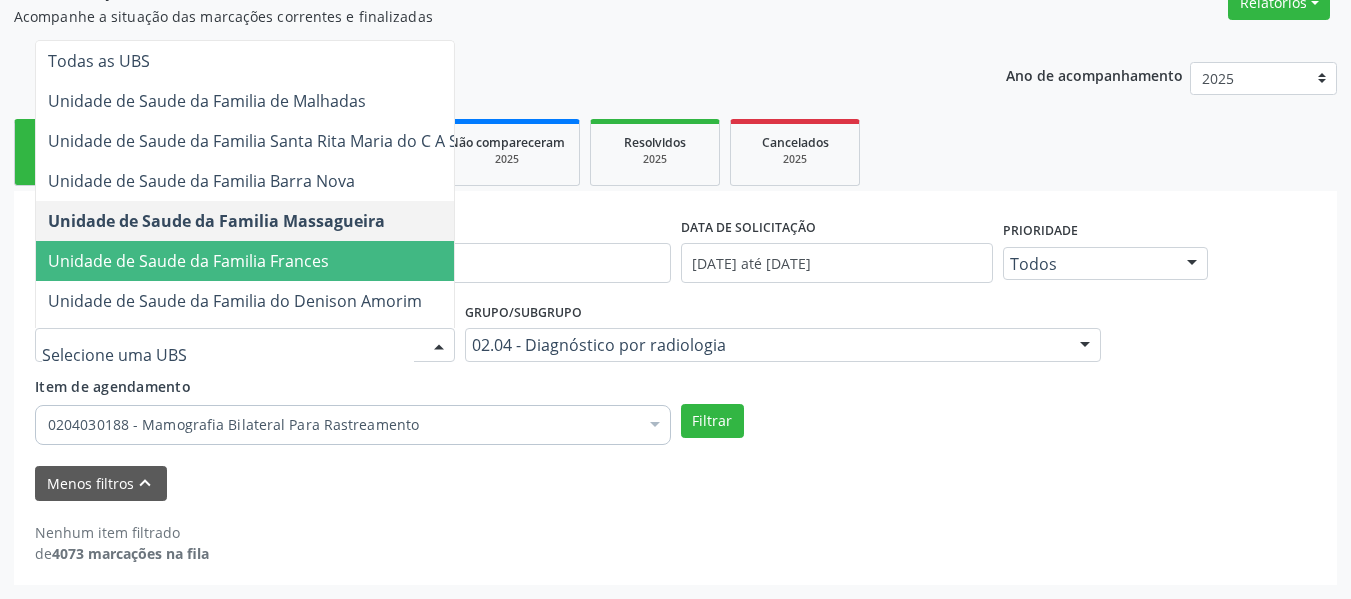 click on "Unidade de Saude da Familia Frances" at bounding box center (274, 261) 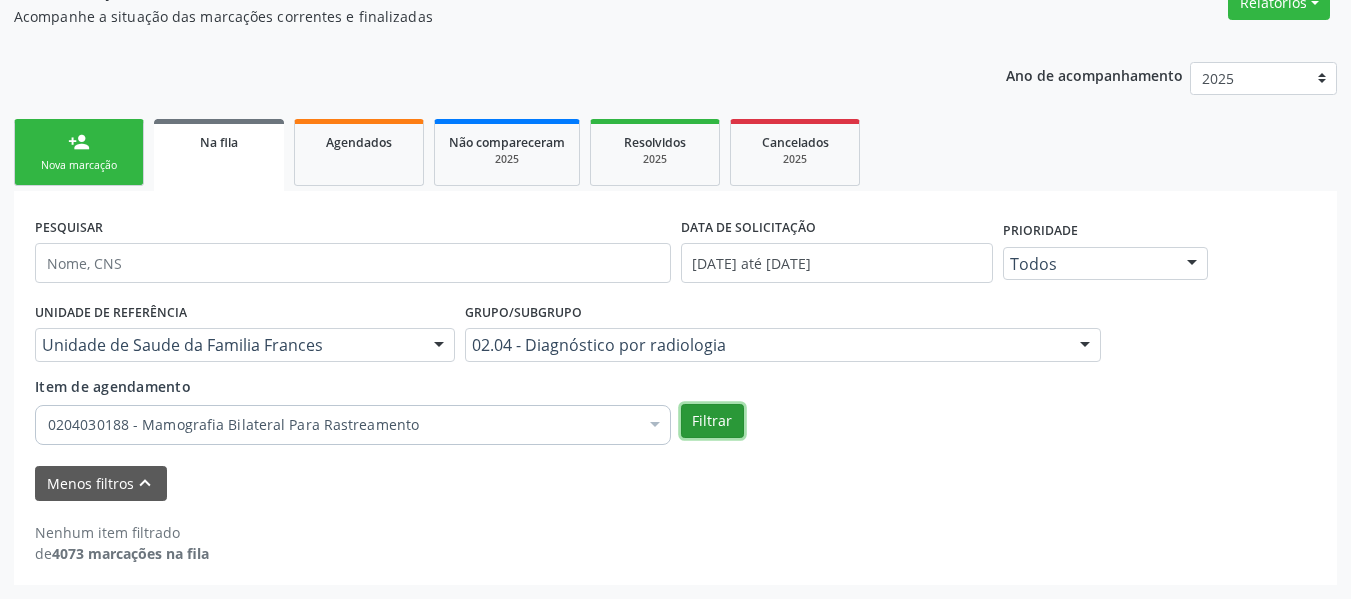 click on "Filtrar" at bounding box center [712, 421] 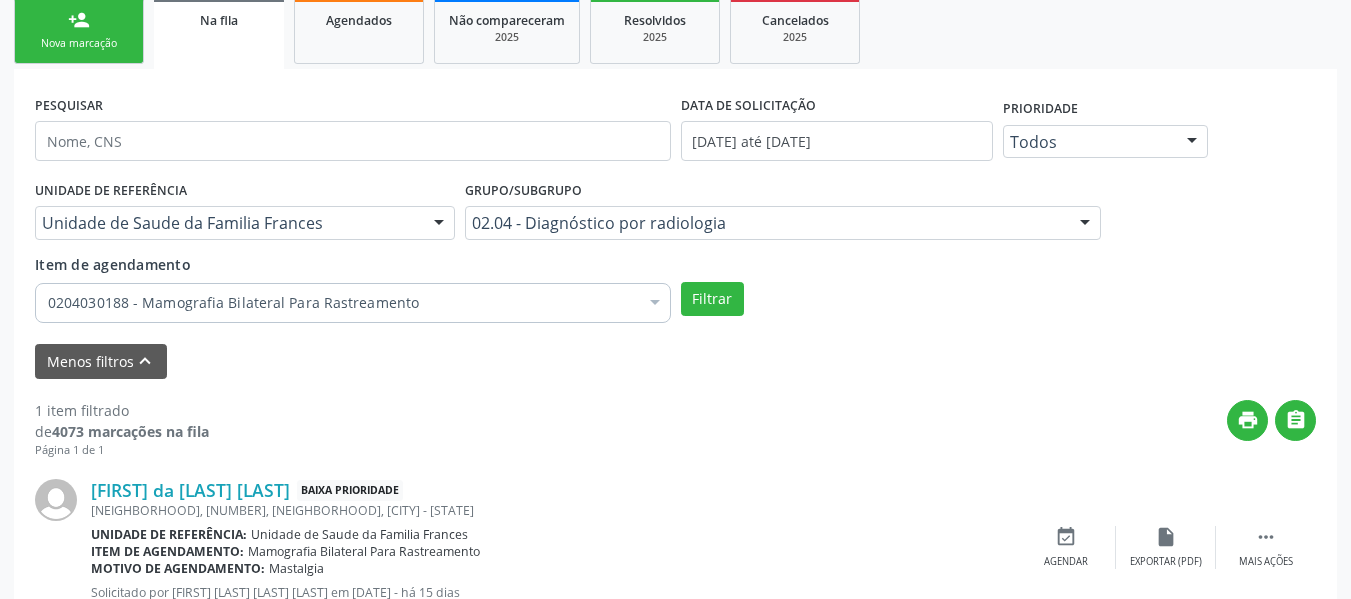 scroll, scrollTop: 419, scrollLeft: 0, axis: vertical 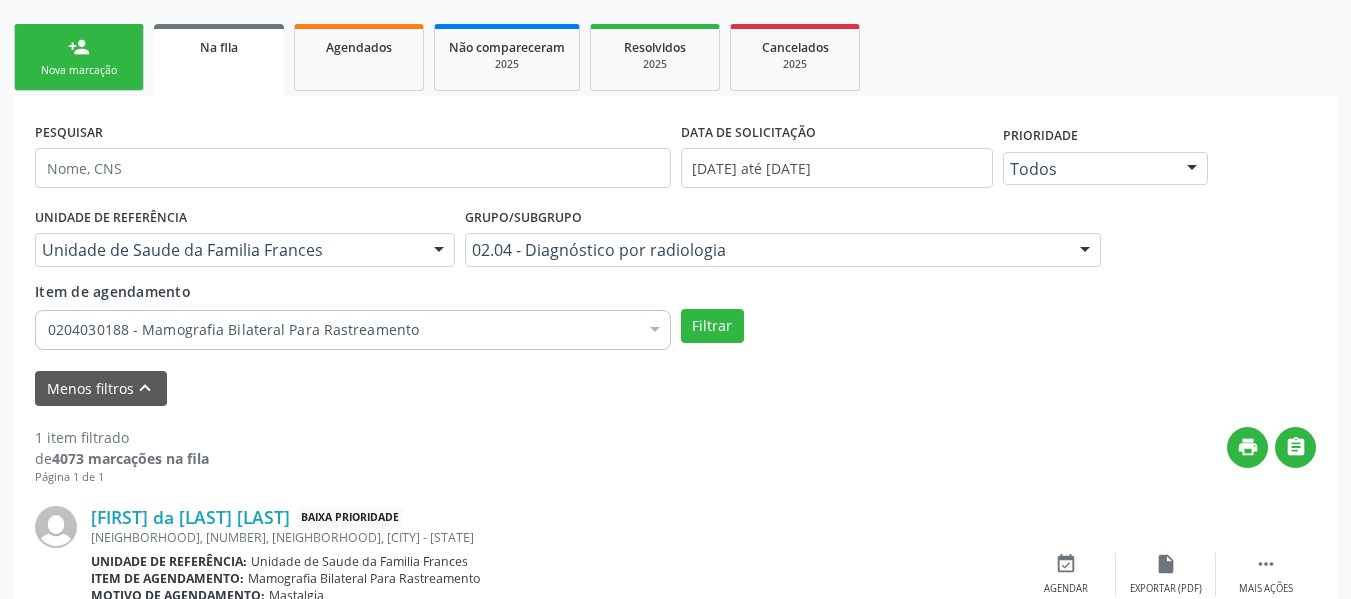 click on "Unidade de Saude da Familia Frances Todas as UBS Unidade de Saude da Familia de Malhadas Unidade de Saude da Familia Santa Rita Maria do C A Soares Unidade de Saude da Familia Barra Nova Unidade de Saude da Familia Massagueira Unidade de Saude da Familia Frances Unidade de Saude da Familia do Denison Amorim Unidade de Saude da Familia Rua da Estiva Unidade de Saude da Familia Taperagua Unidade de Saude da Familia Poeira Unidade de Saude da Familia Barro Vermelho Unidade de Saude da Familia do Jose Dias Unidade de Saude da Familia Tuquanduba Unidade de Saude da Familia da Vila Altina Unidade de Saude da Familia Rua Nova Massagueira II Unidade de Saude da Familia Terra da Esperanca Unidade de Saude da Familia Gislene Matheus Unidade de Saude da Familia das Pedras Unidade de Saude da Familia Ver Flavio Teixeira Rodrigues Unidade de Saude da Familia do Cabreiras
Nenhum resultado encontrado para: "   "" at bounding box center (245, 250) 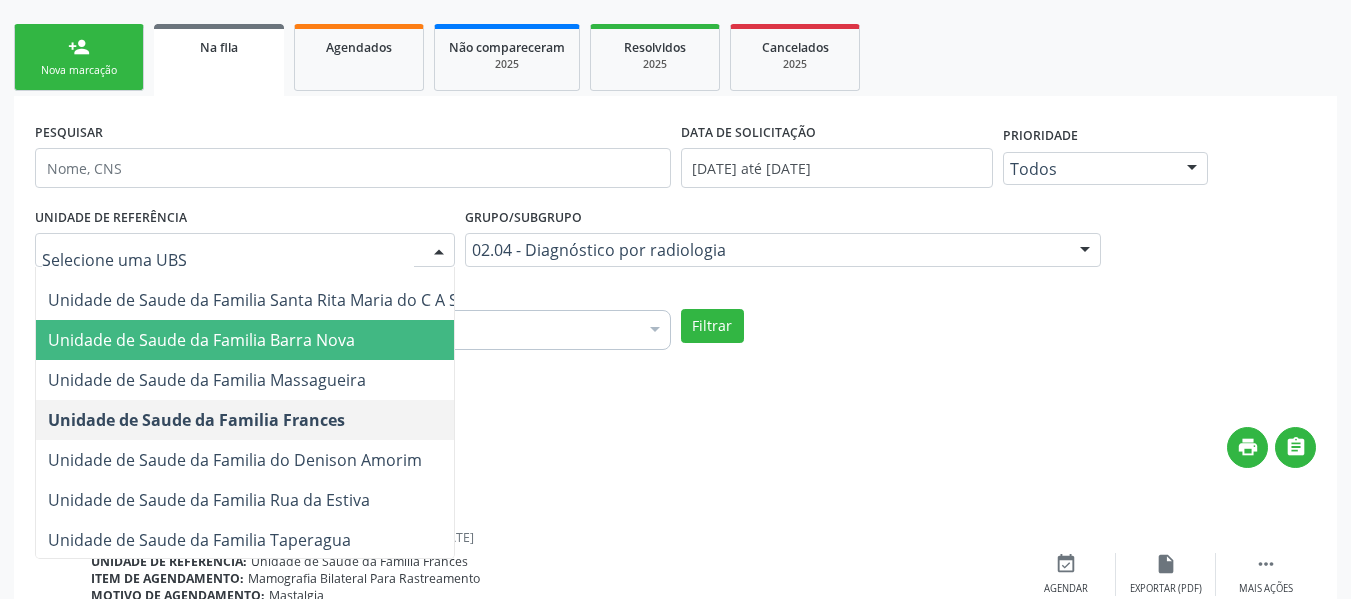 scroll, scrollTop: 100, scrollLeft: 0, axis: vertical 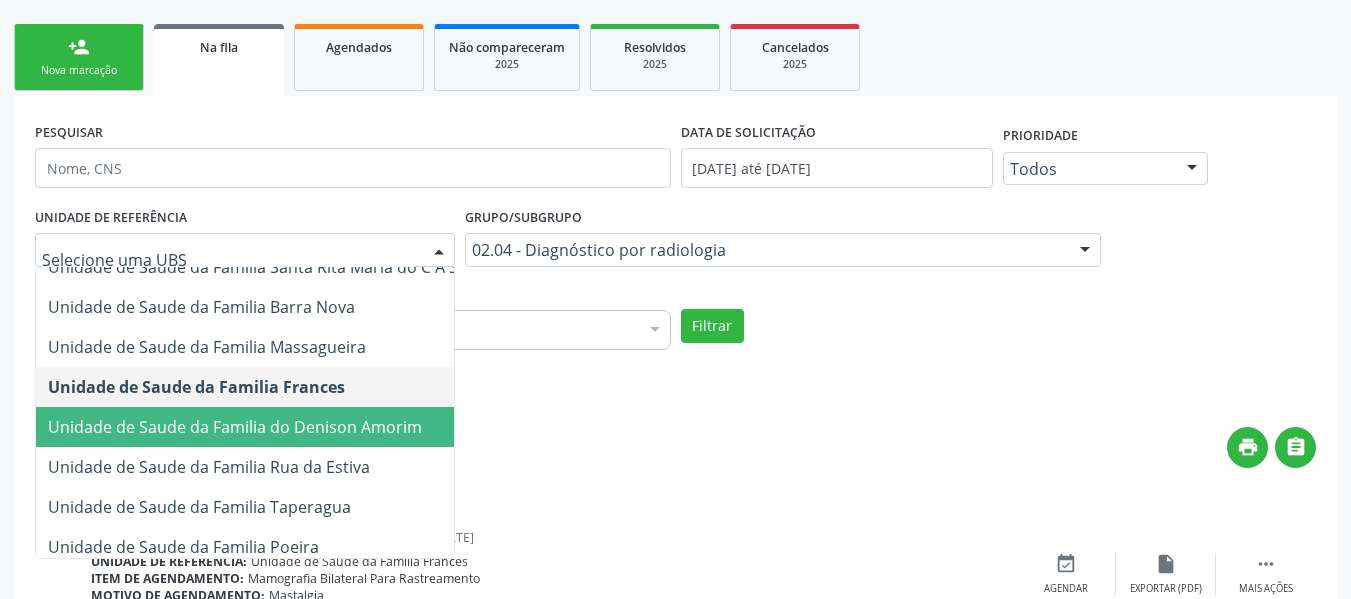 click on "Unidade de Saude da Familia do Denison Amorim" at bounding box center [274, 427] 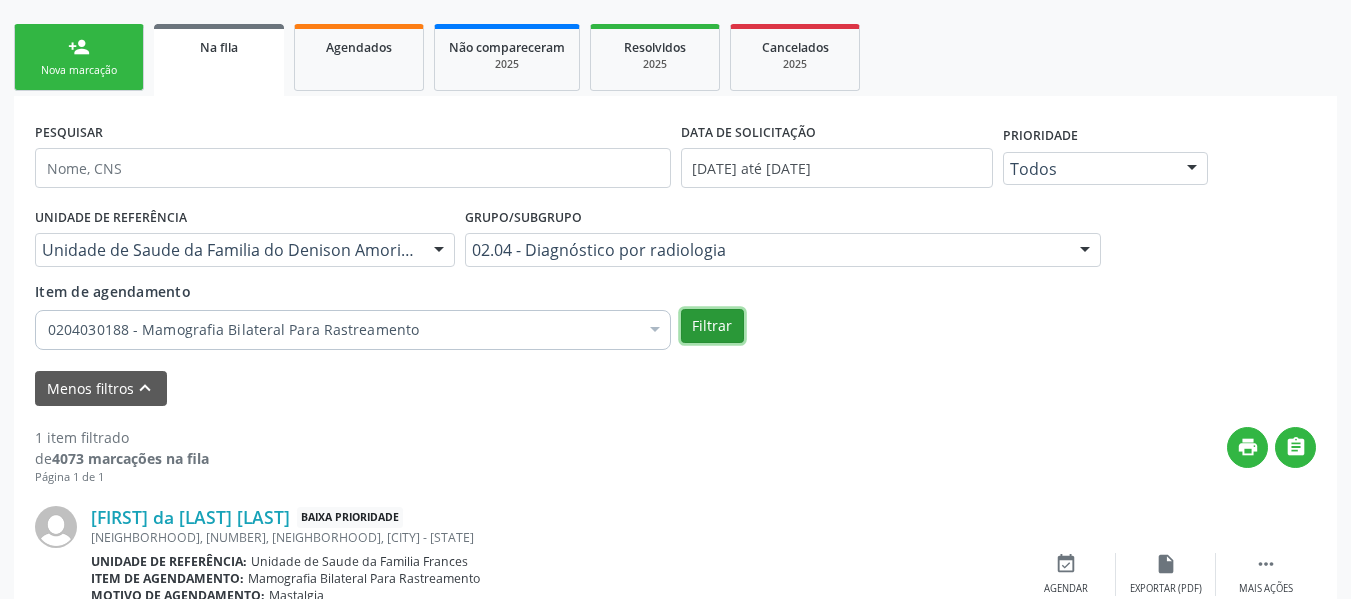 click on "Filtrar" at bounding box center (712, 326) 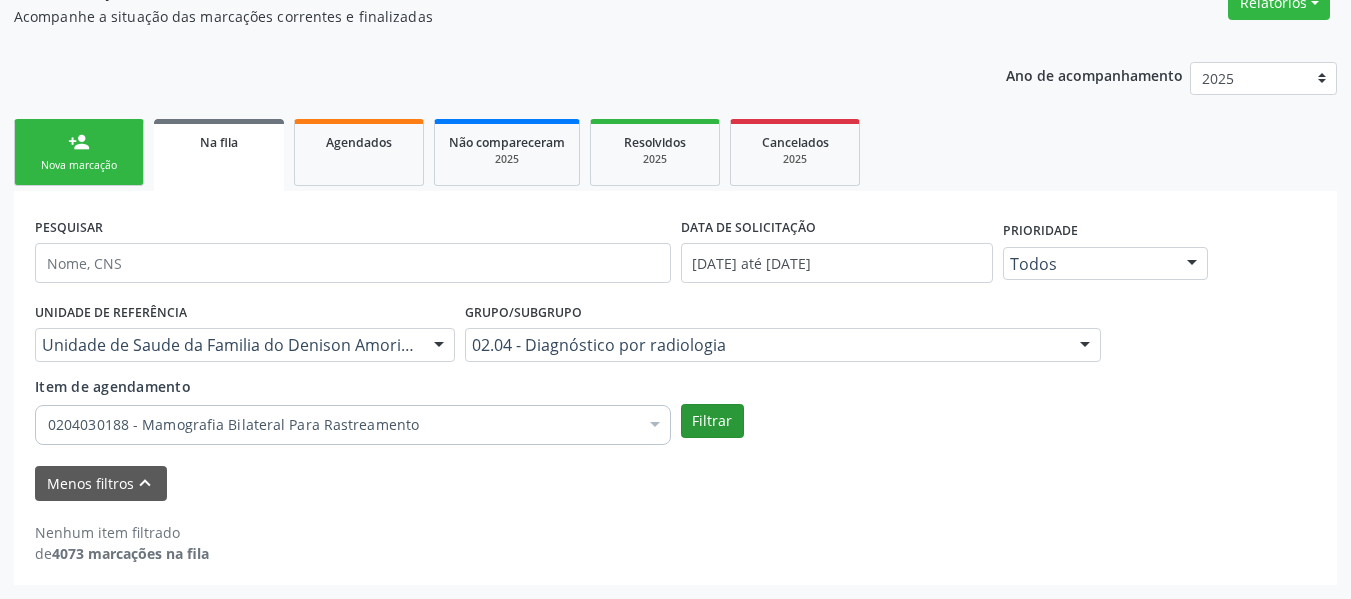 scroll, scrollTop: 324, scrollLeft: 0, axis: vertical 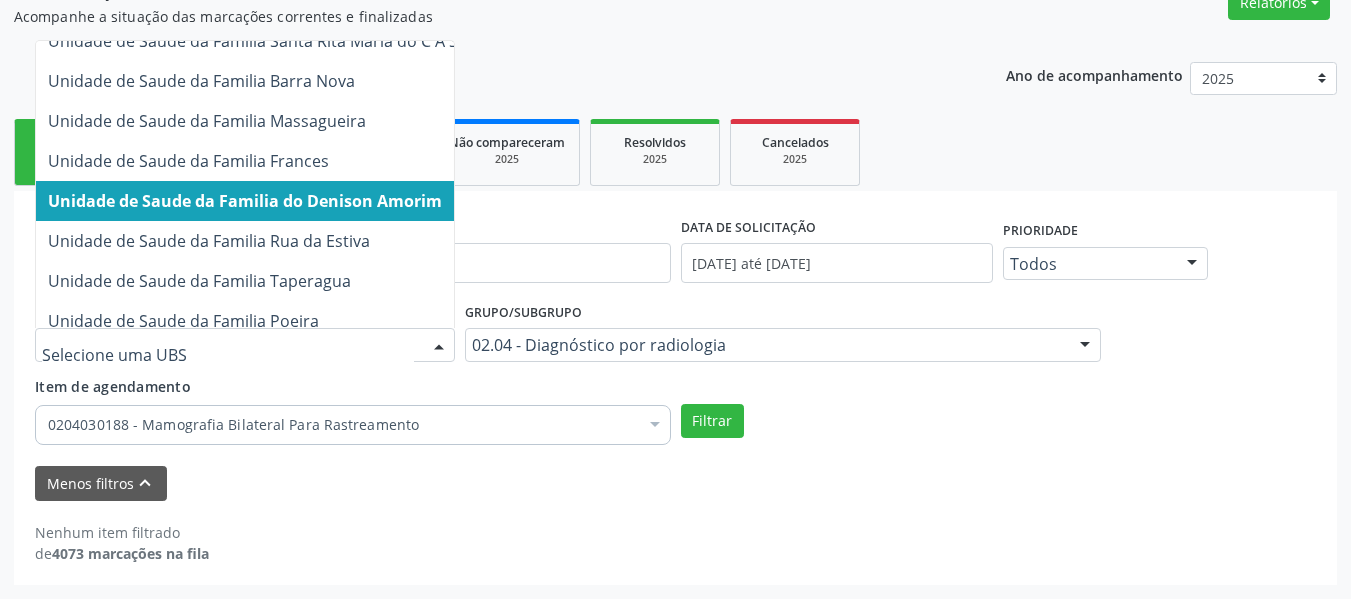 click at bounding box center [439, 346] 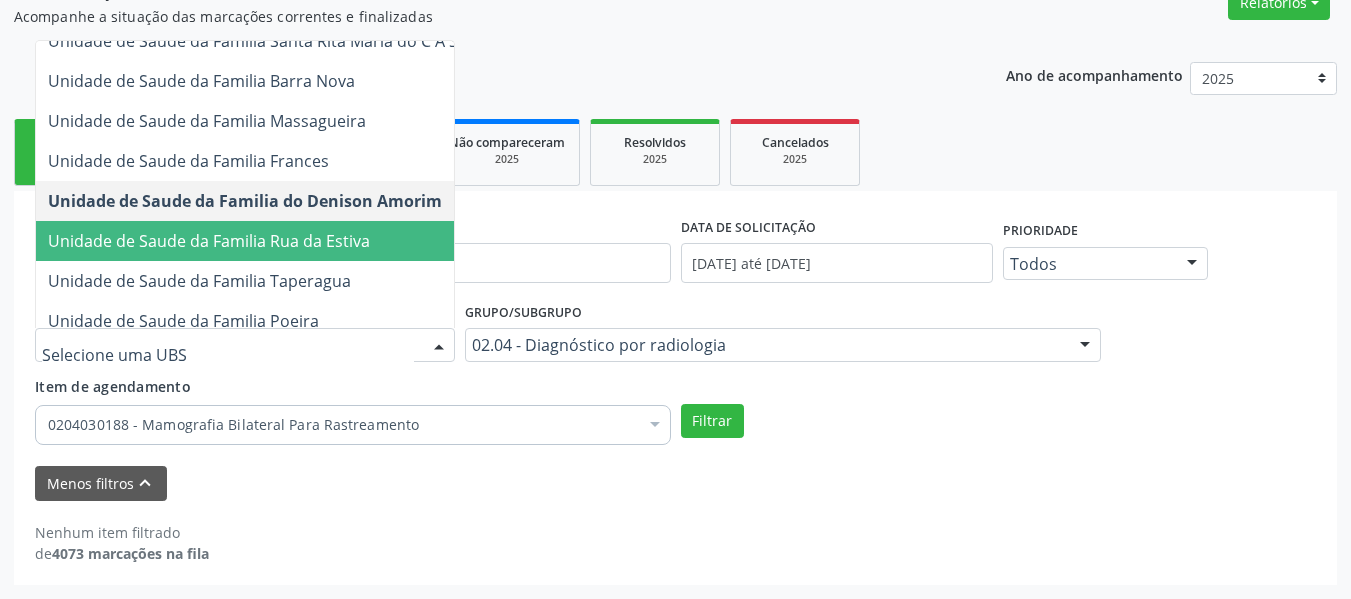 click on "Unidade de Saude da Familia Rua da Estiva" at bounding box center (209, 241) 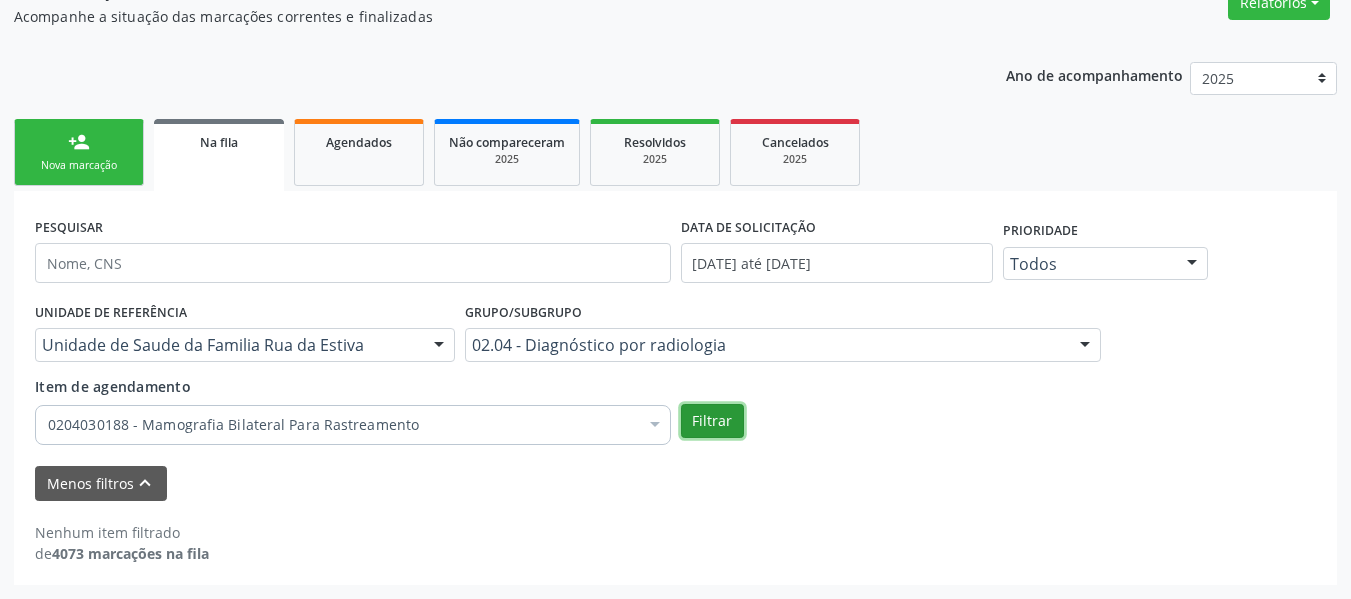 click on "Filtrar" at bounding box center [712, 421] 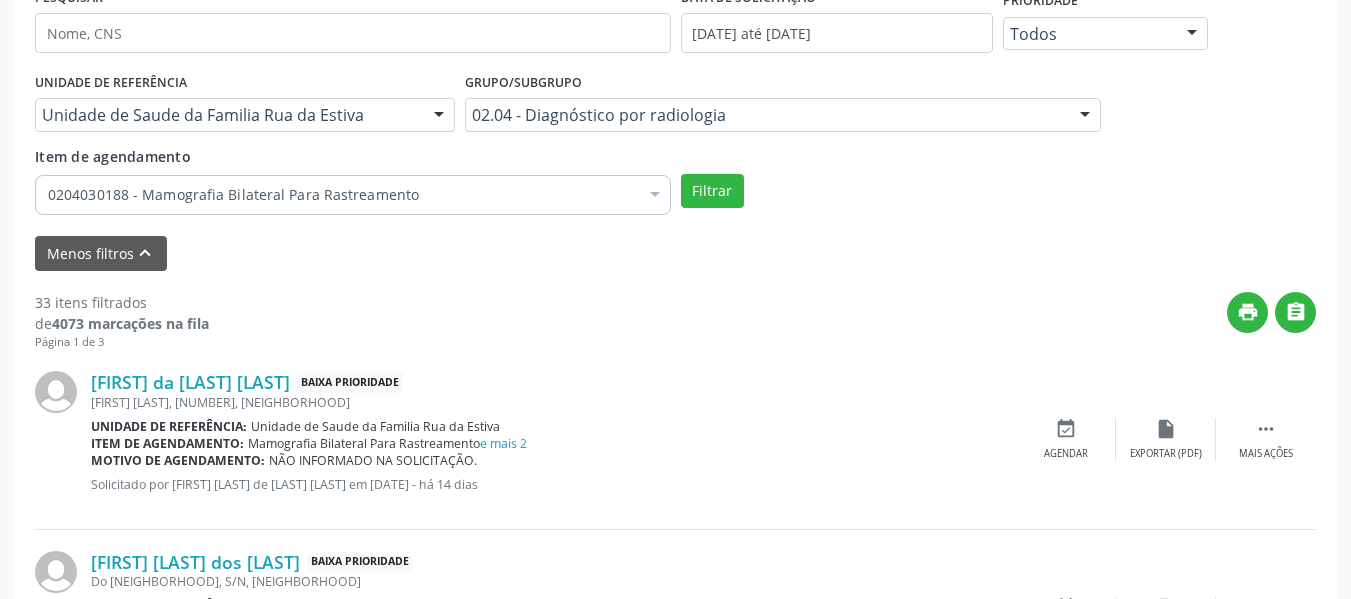 scroll, scrollTop: 524, scrollLeft: 0, axis: vertical 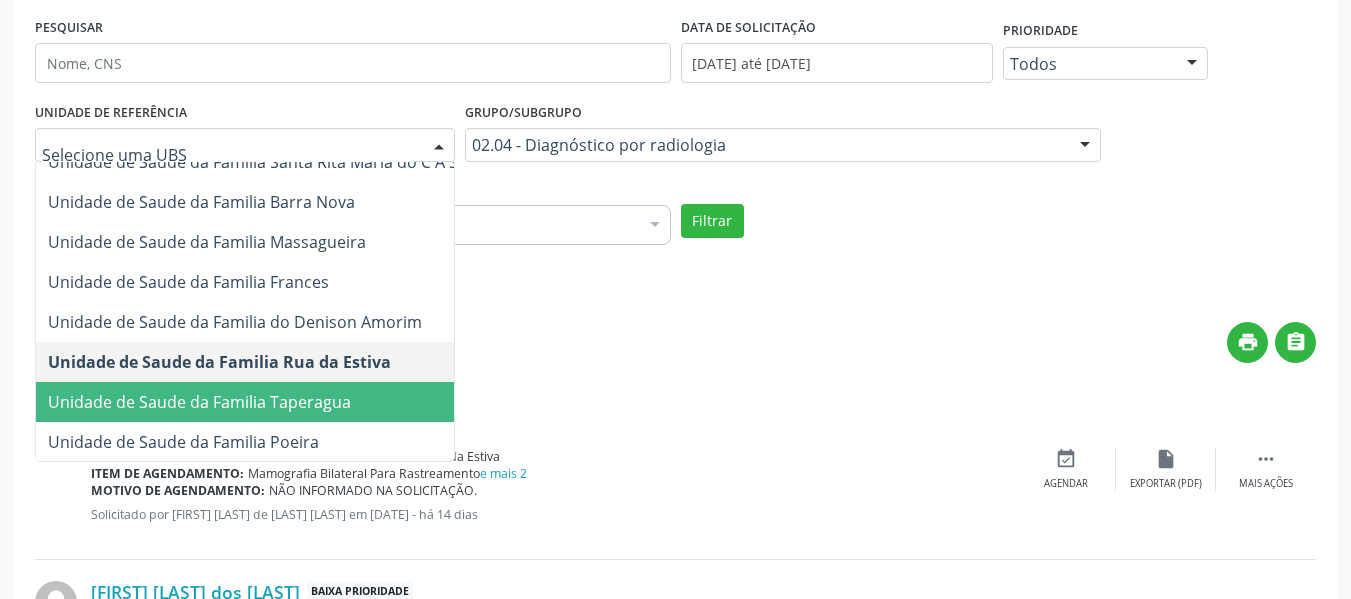 click on "Unidade de Saude da Familia Taperagua" at bounding box center [199, 402] 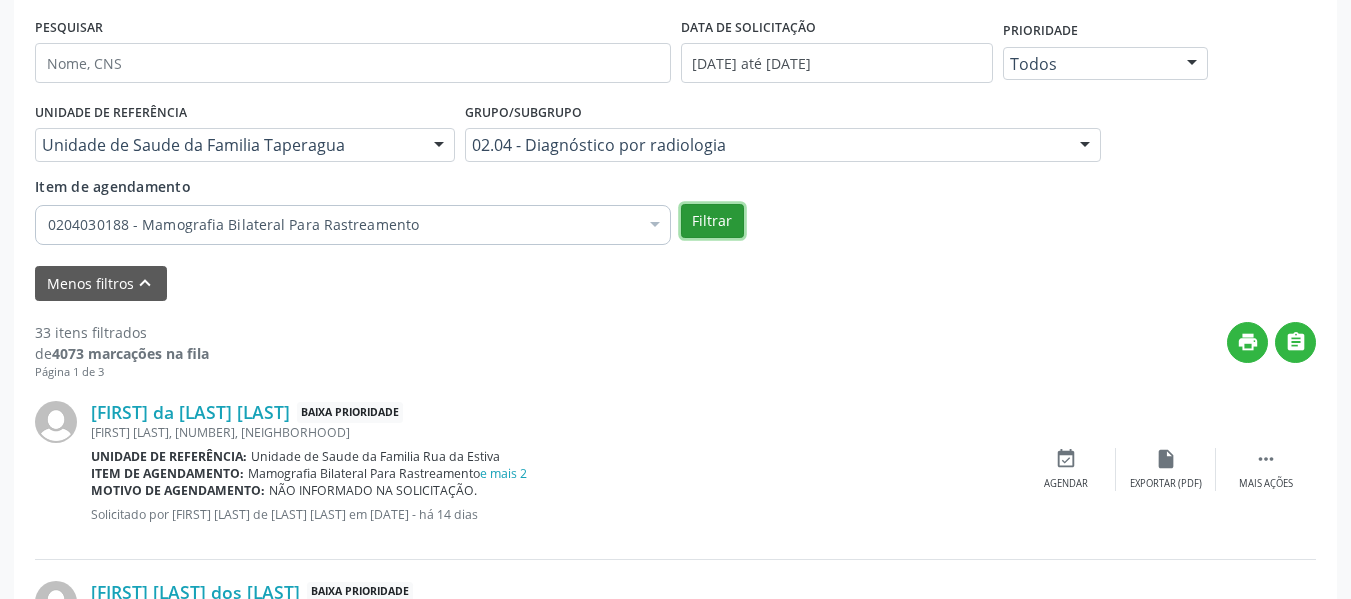 click on "Filtrar" at bounding box center (712, 221) 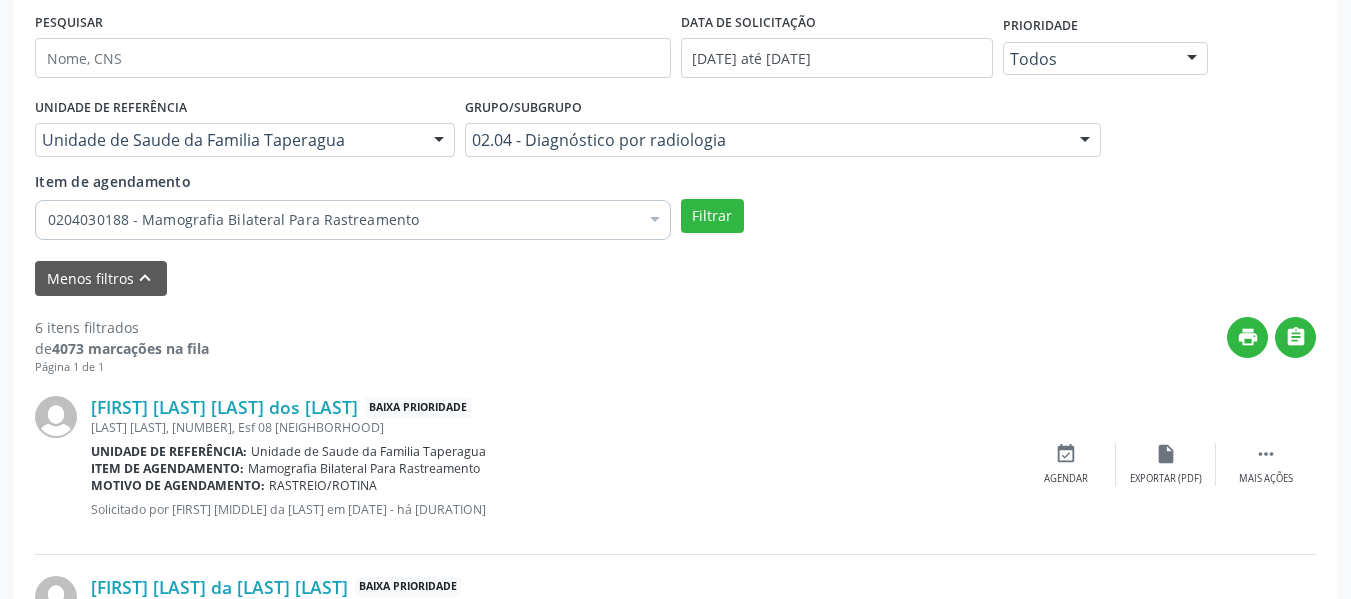 scroll, scrollTop: 524, scrollLeft: 0, axis: vertical 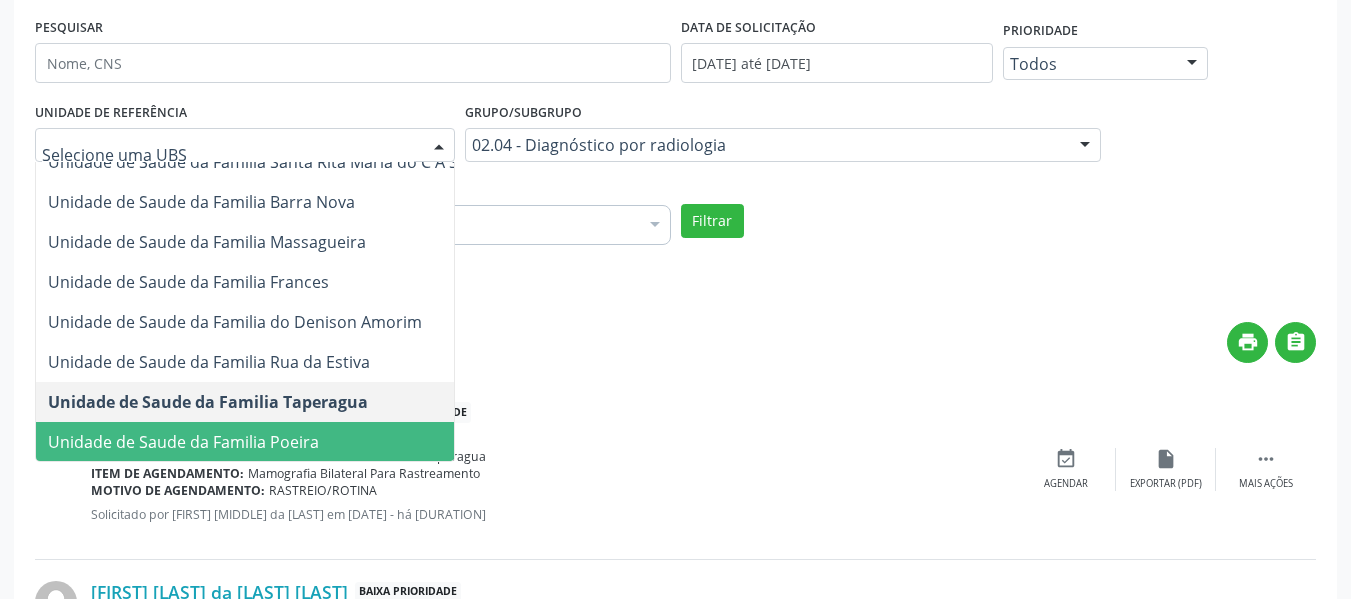 click on "Unidade de Saude da Familia Poeira" at bounding box center (183, 442) 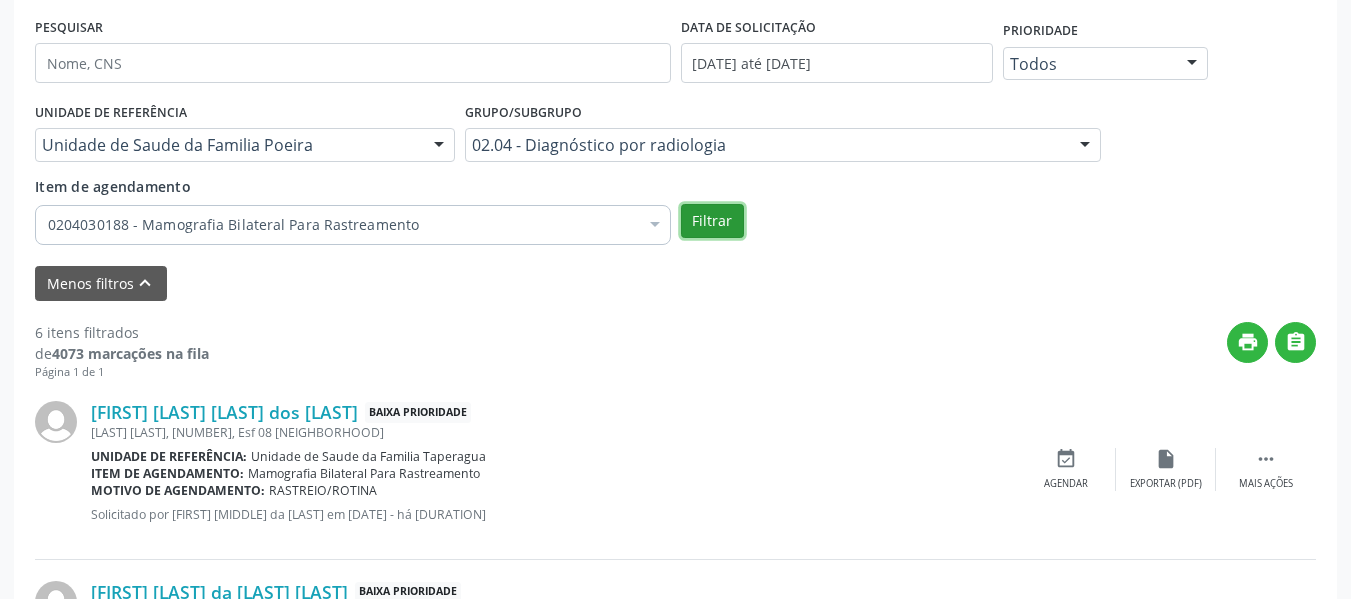 click on "Filtrar" at bounding box center [712, 221] 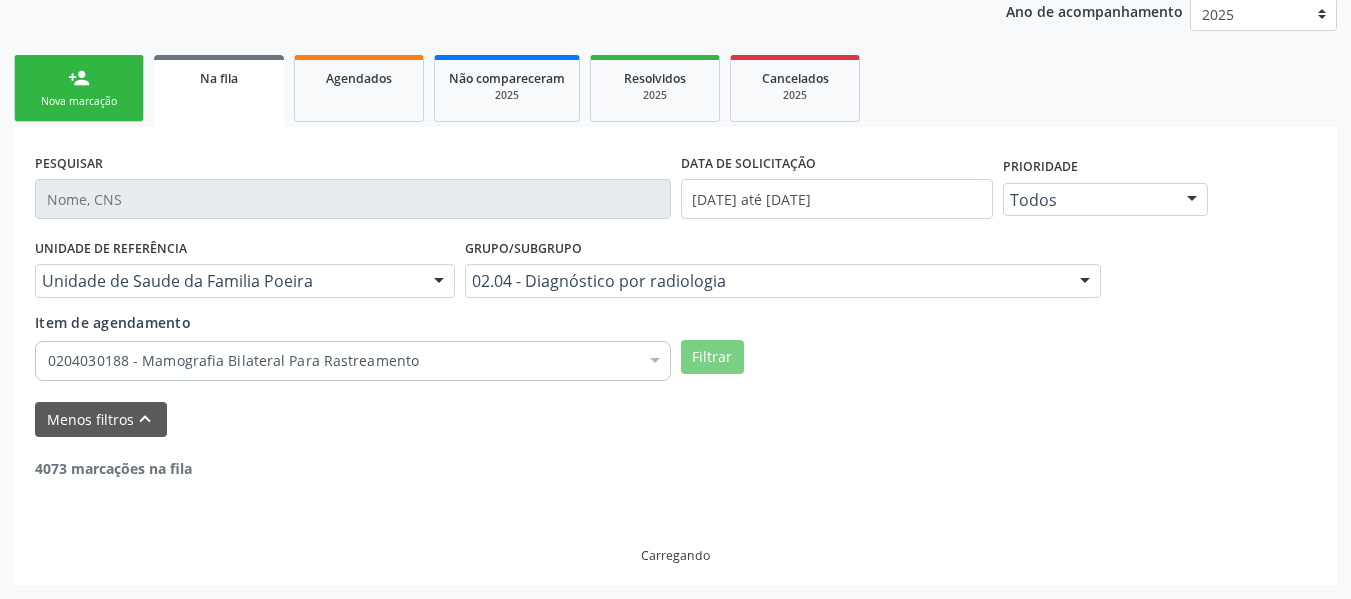 scroll, scrollTop: 519, scrollLeft: 0, axis: vertical 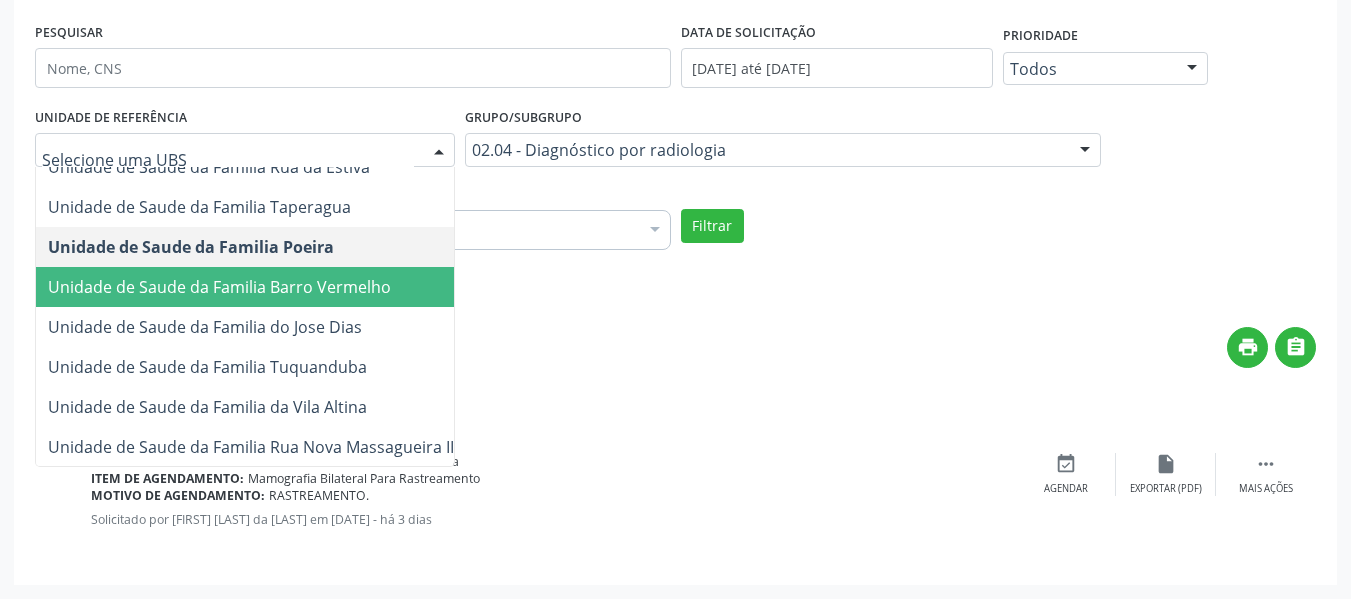 click on "Unidade de Saude da Familia Barro Vermelho" at bounding box center (219, 287) 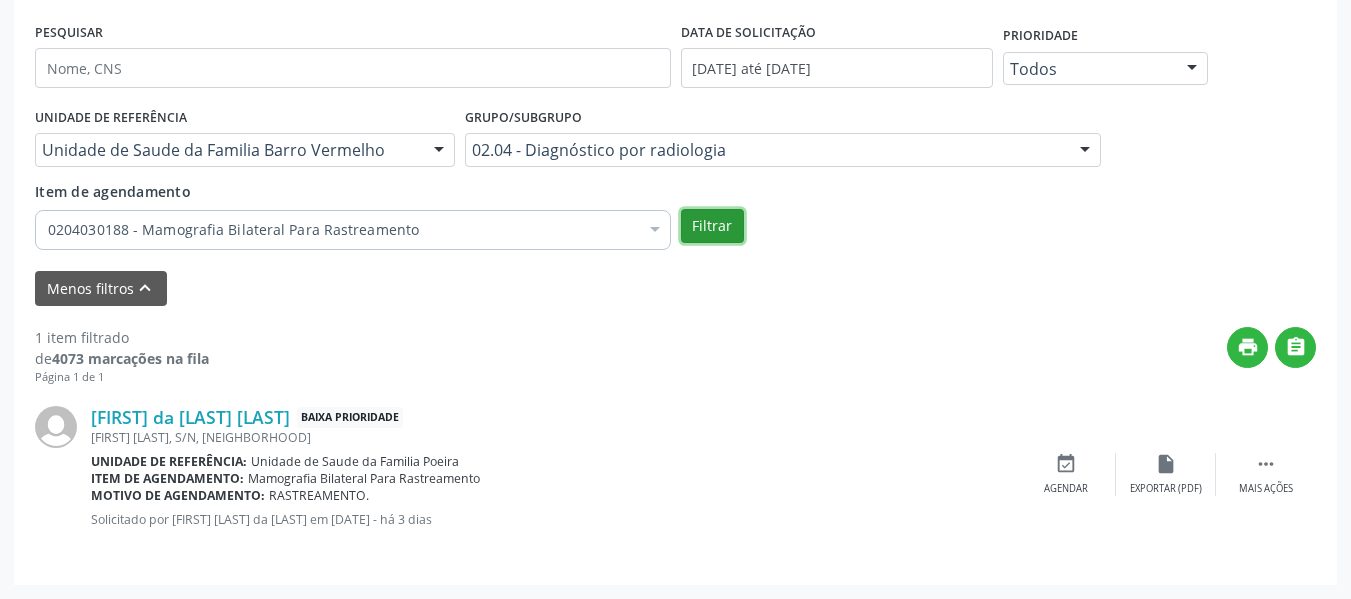click on "Filtrar" at bounding box center (712, 226) 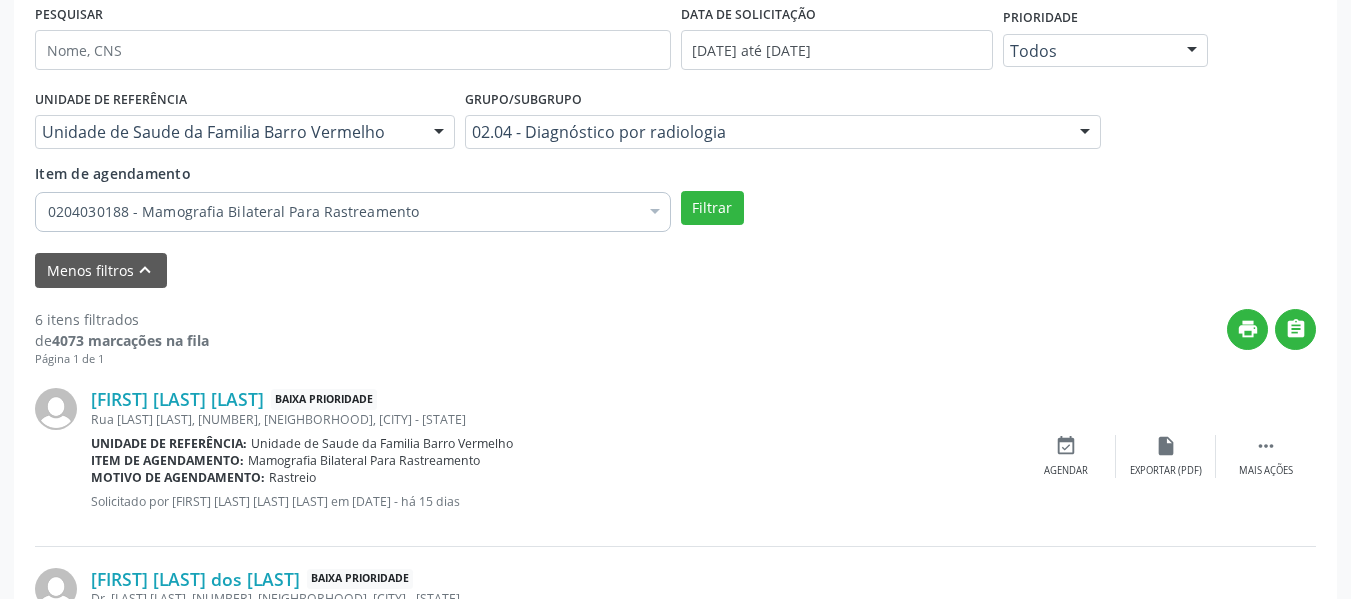 scroll, scrollTop: 519, scrollLeft: 0, axis: vertical 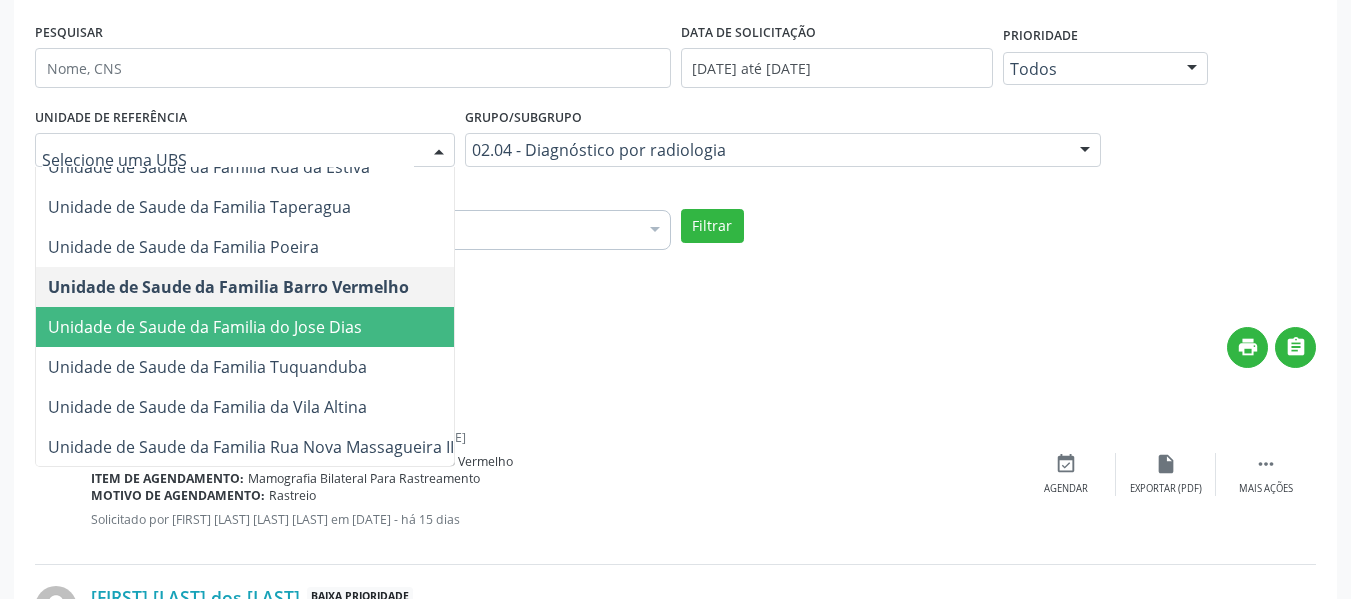 click on "Unidade de Saude da Familia do Jose Dias" at bounding box center (205, 327) 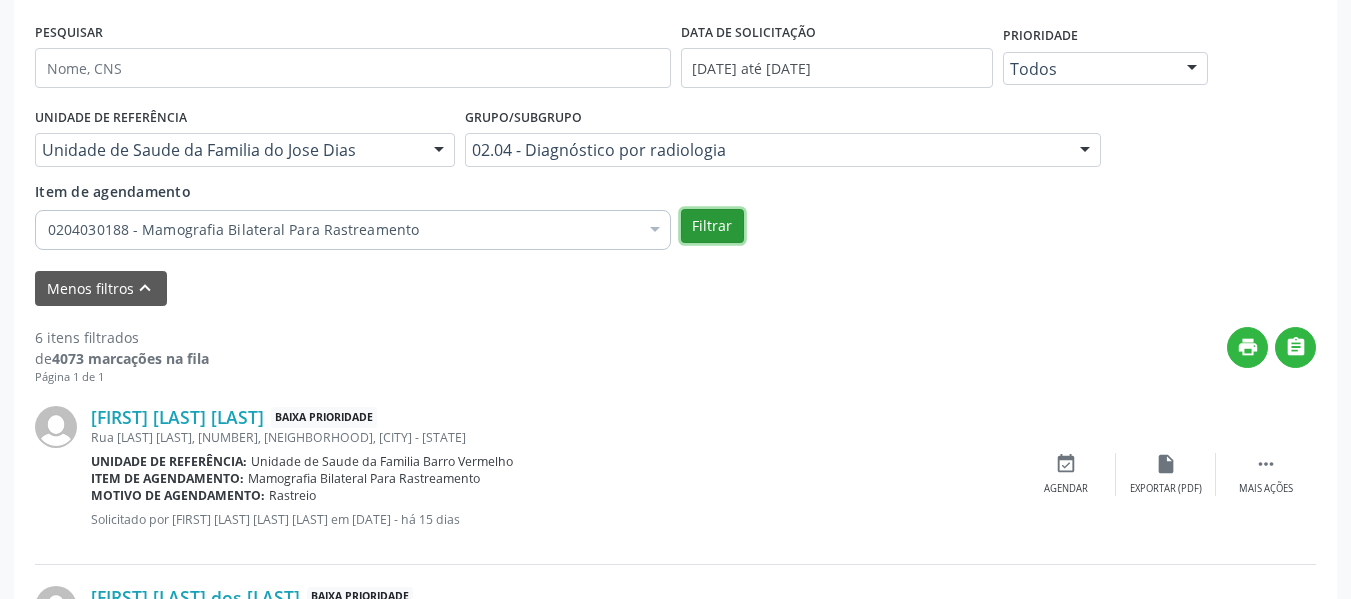 click on "Filtrar" at bounding box center (712, 226) 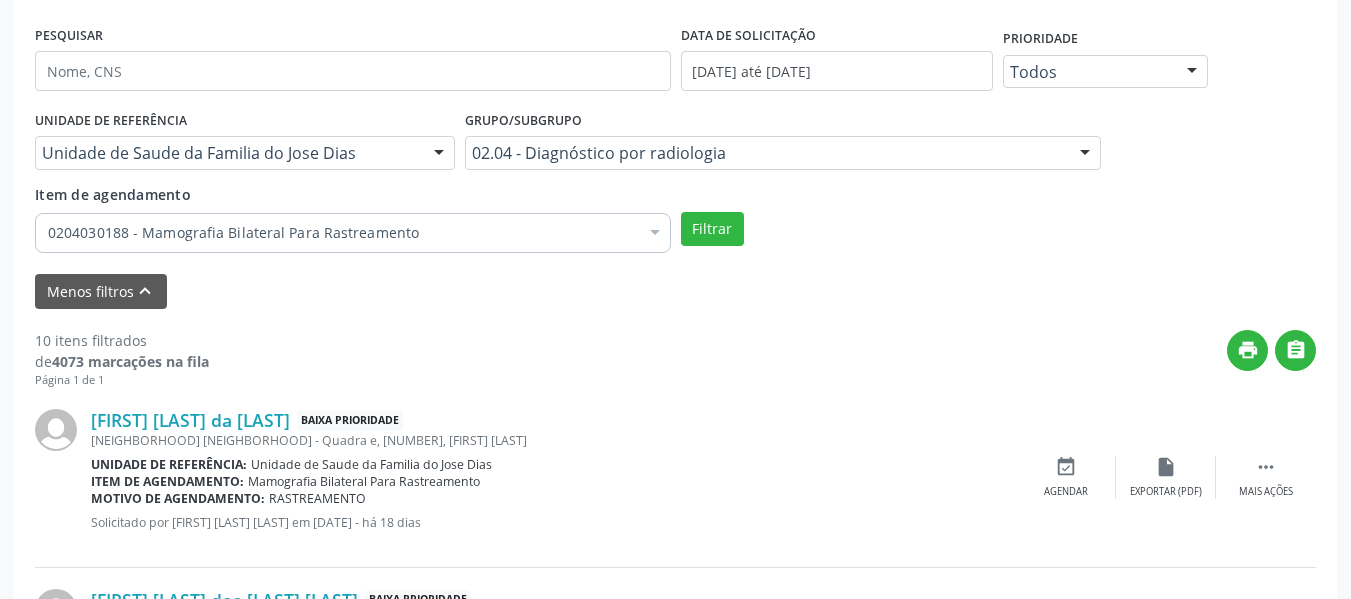 scroll, scrollTop: 419, scrollLeft: 0, axis: vertical 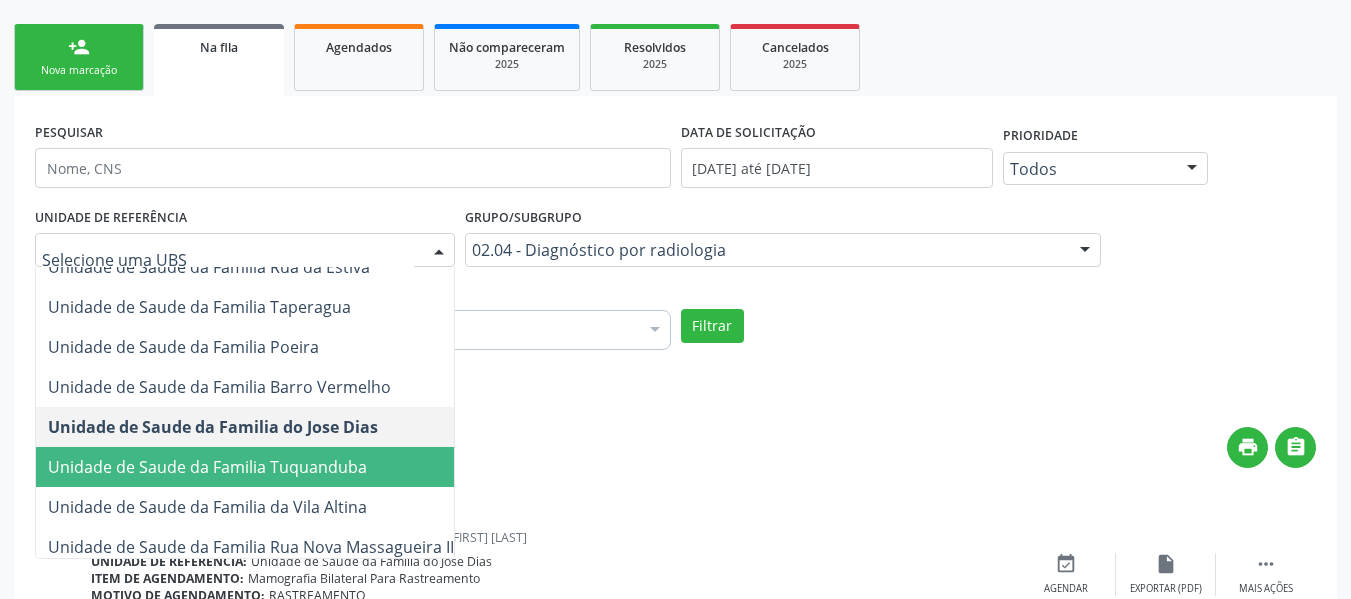 click on "Unidade de Saude da Familia Tuquanduba" at bounding box center [207, 467] 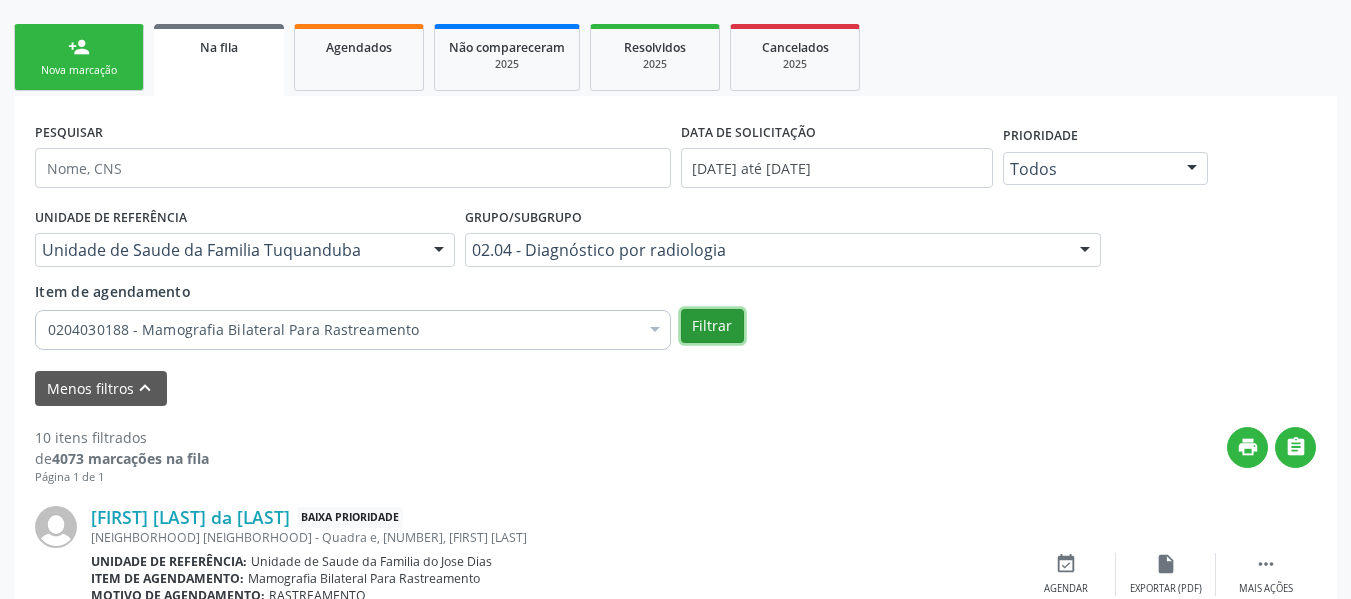 click on "Filtrar" at bounding box center [712, 326] 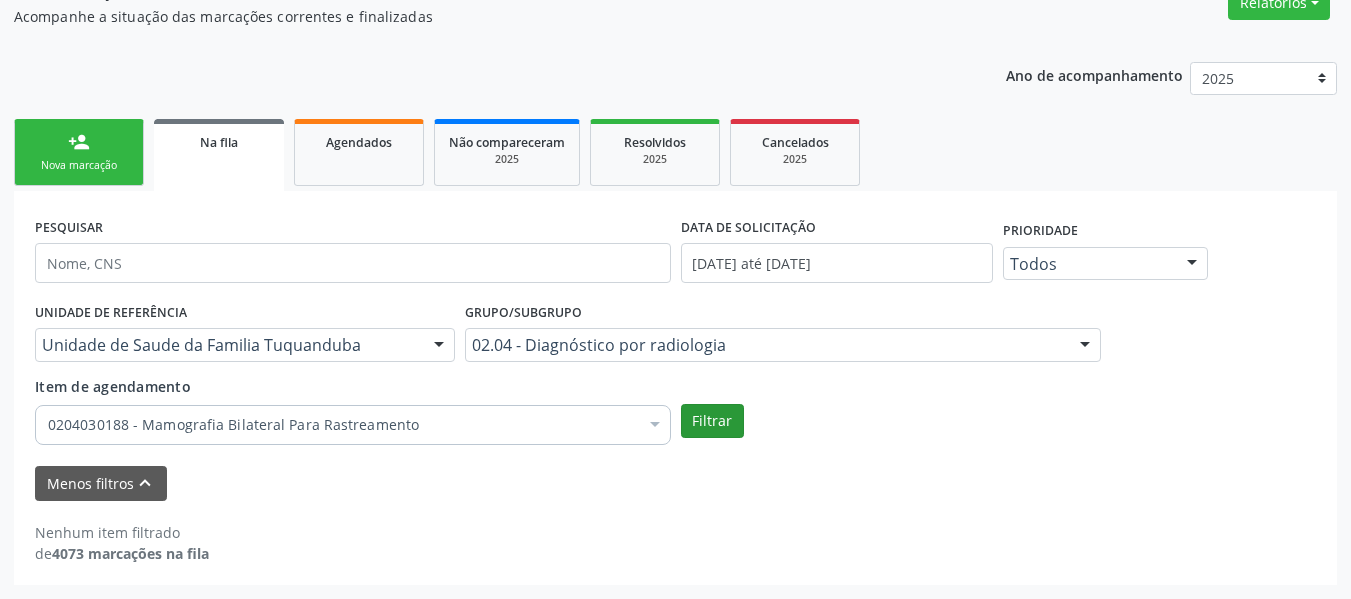 scroll, scrollTop: 324, scrollLeft: 0, axis: vertical 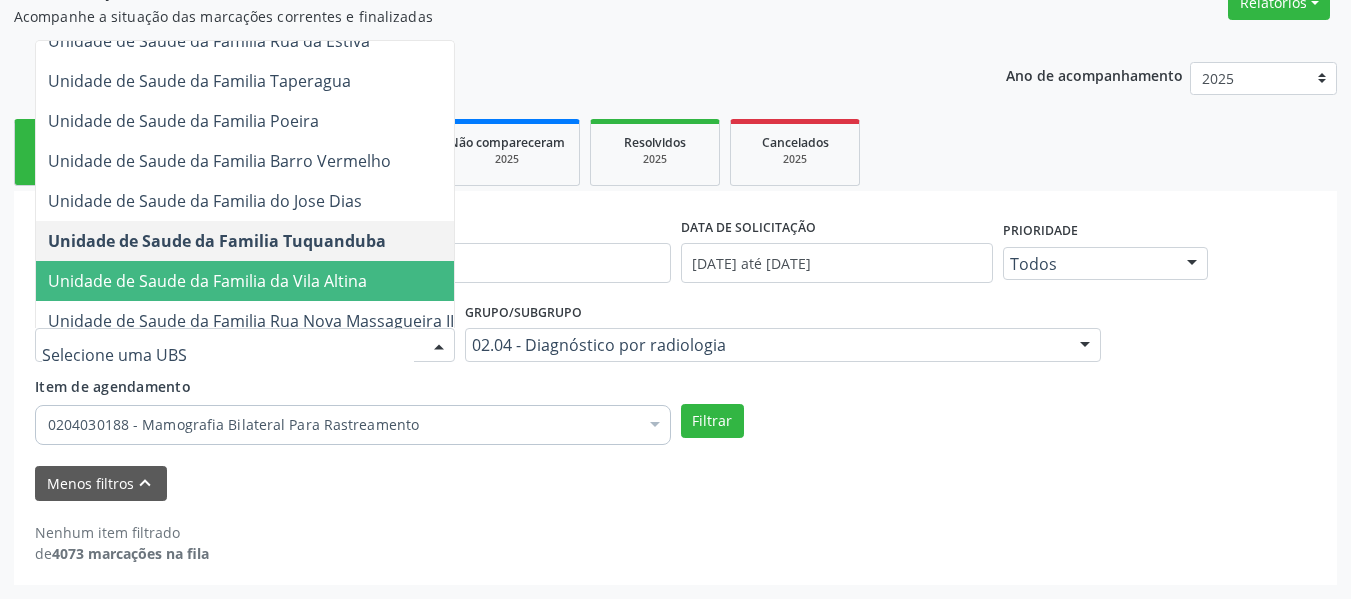 click on "Unidade de Saude da Familia da Vila Altina" at bounding box center [207, 281] 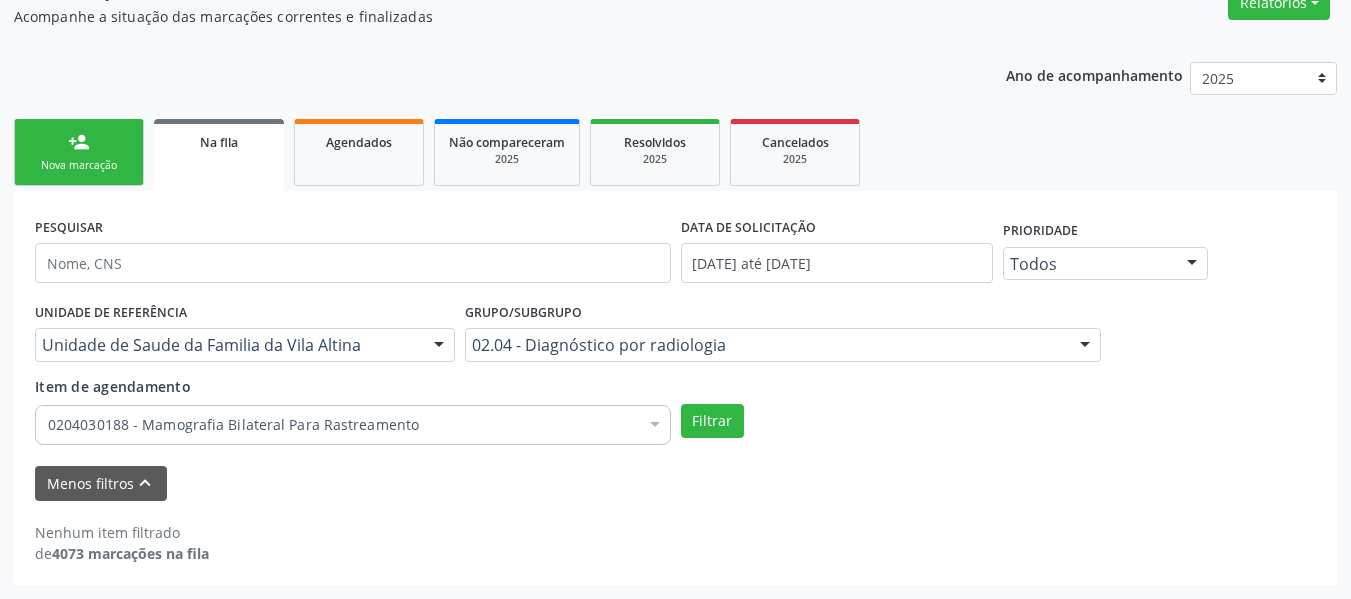 click on "Unidade de Saude da Familia da Vila Altina" at bounding box center [245, 345] 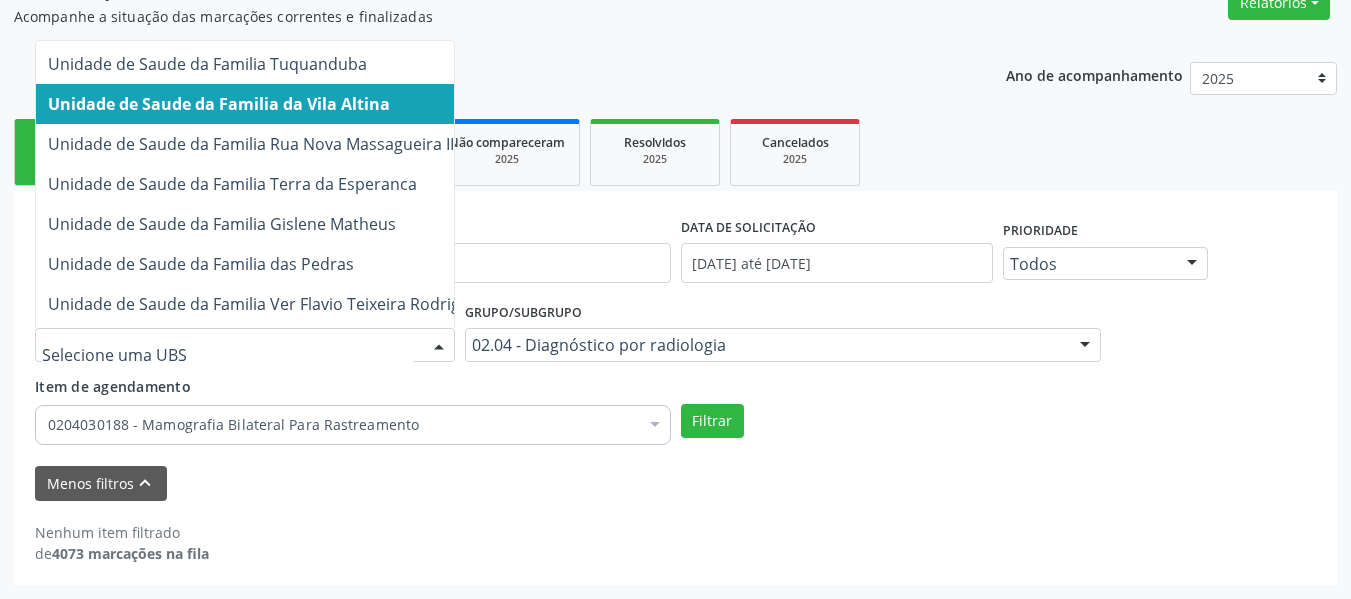scroll, scrollTop: 500, scrollLeft: 0, axis: vertical 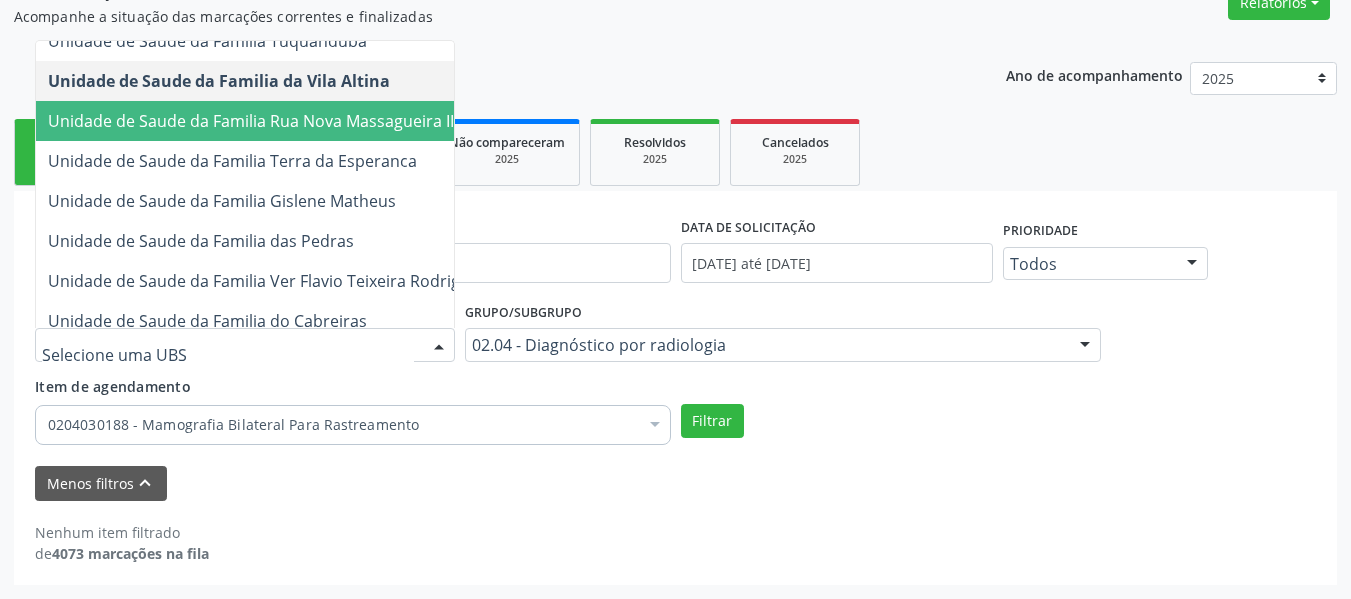 click on "Unidade de Saude da Familia Rua Nova Massagueira II" at bounding box center [251, 121] 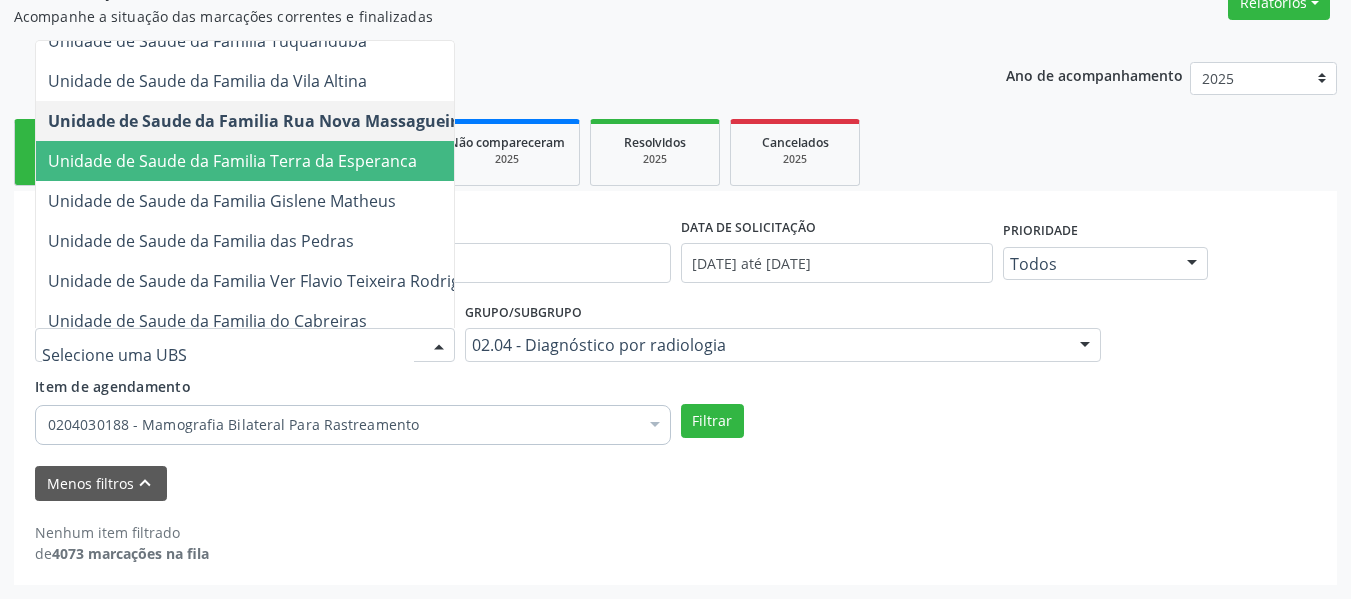 click on "Unidade de Saude da Familia Terra da Esperanca" at bounding box center (232, 161) 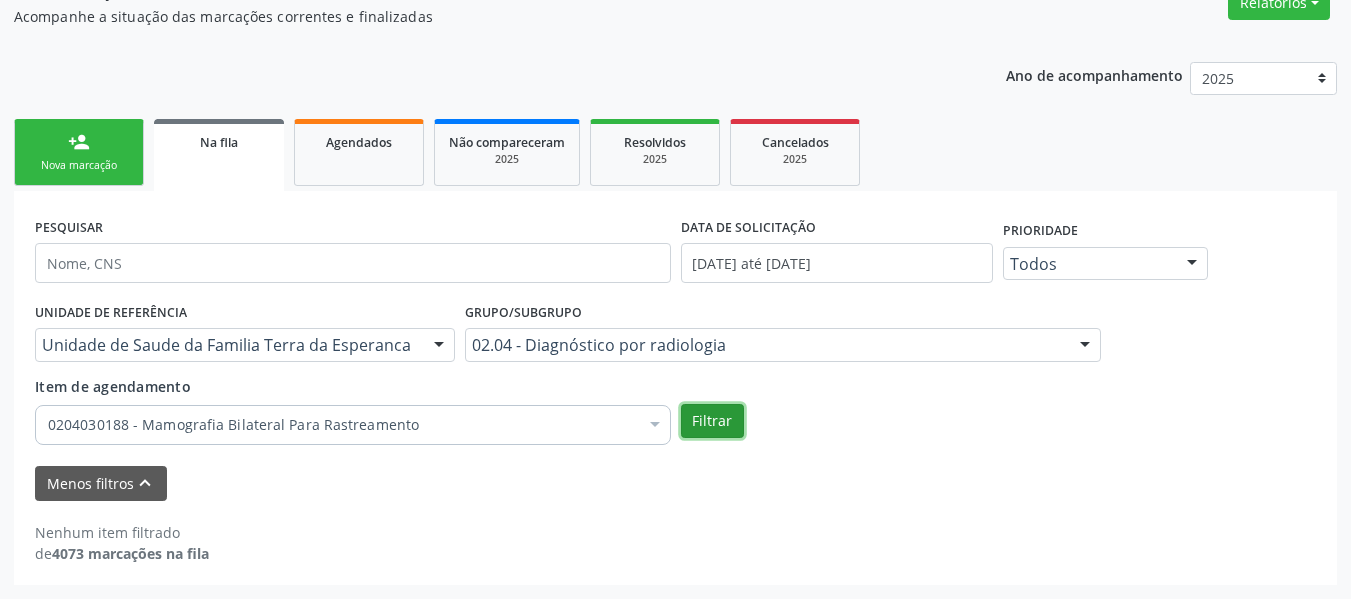 click on "Filtrar" at bounding box center [712, 421] 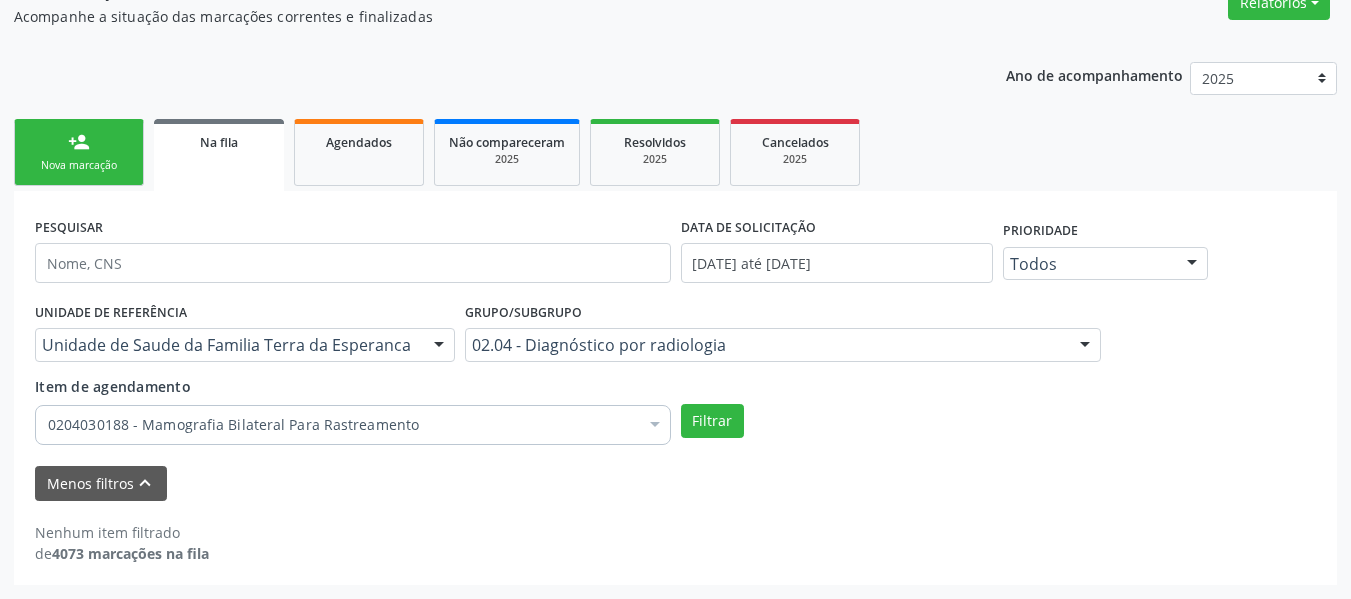 click on "Unidade de Saude da Familia Terra da Esperanca" at bounding box center (245, 345) 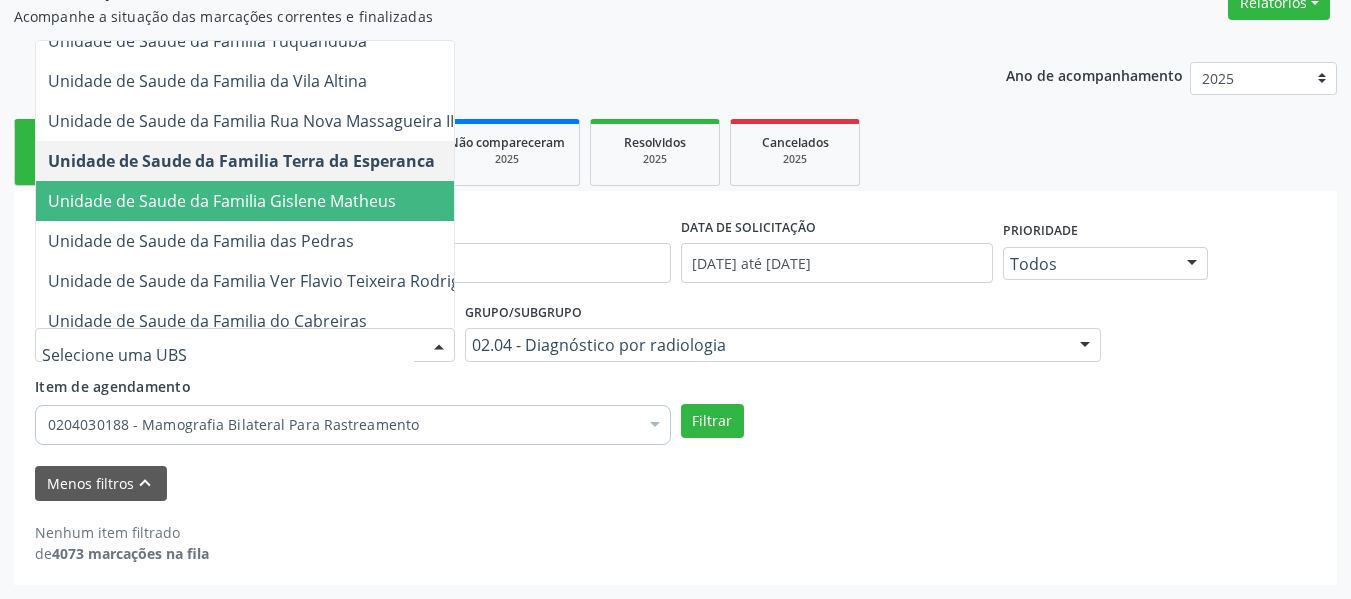 click on "Unidade de Saude da Familia Gislene Matheus" at bounding box center (274, 201) 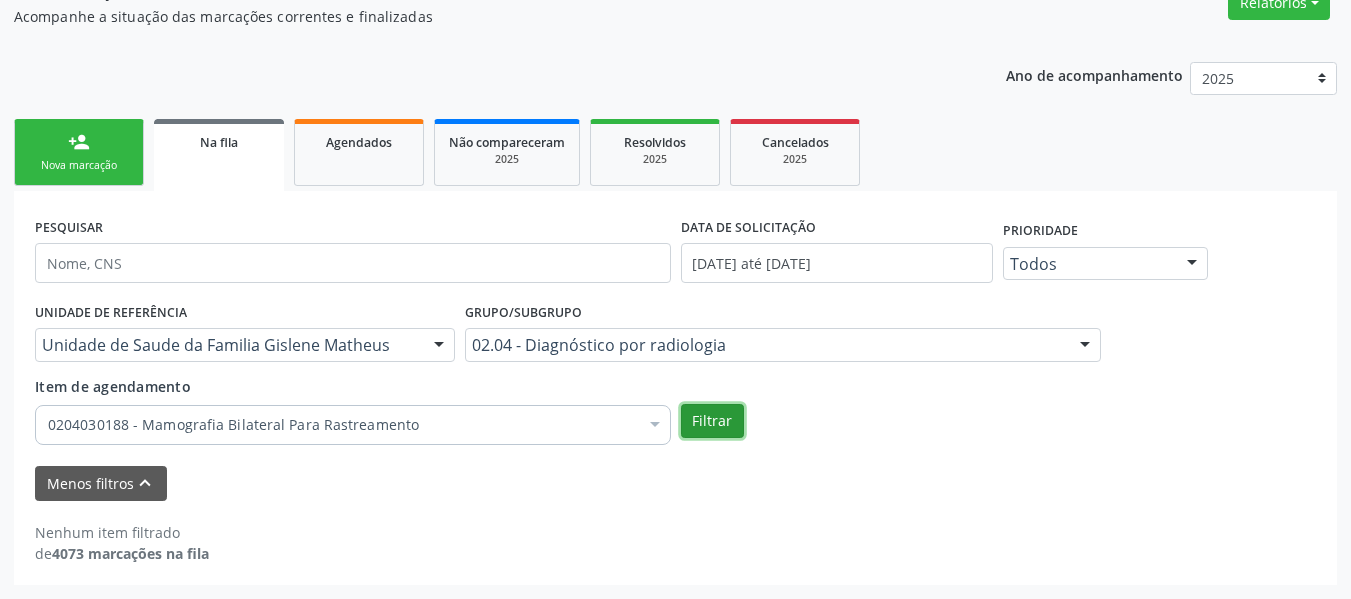 click on "Filtrar" at bounding box center (712, 421) 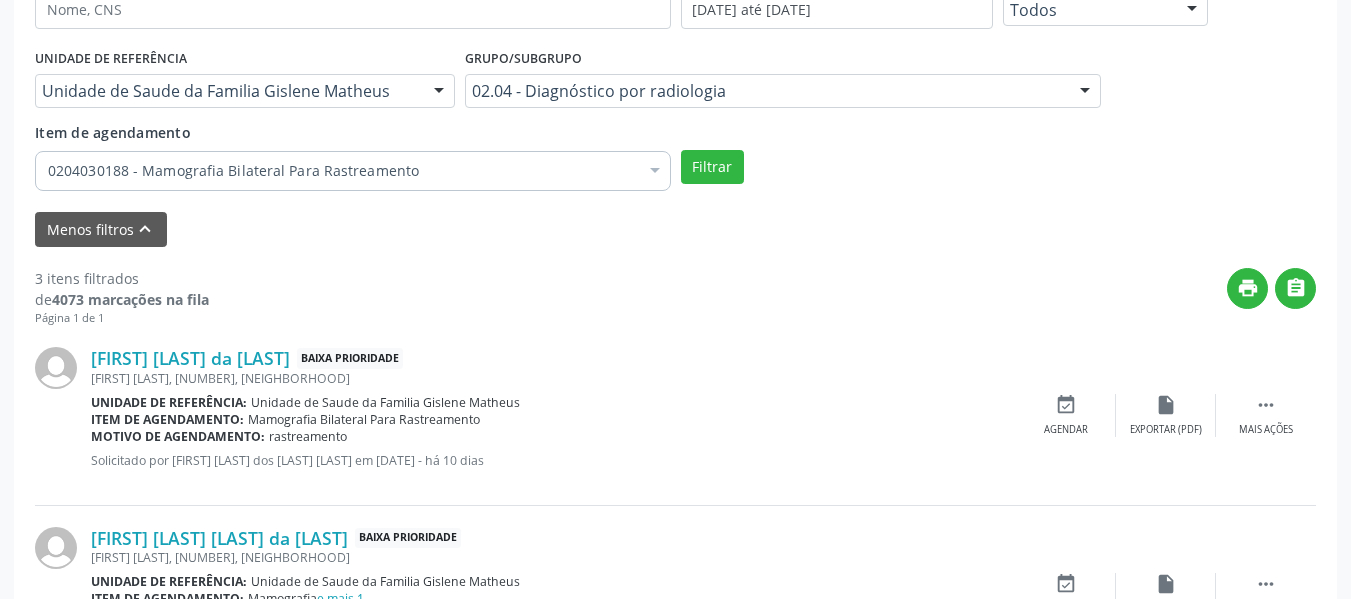 scroll, scrollTop: 577, scrollLeft: 0, axis: vertical 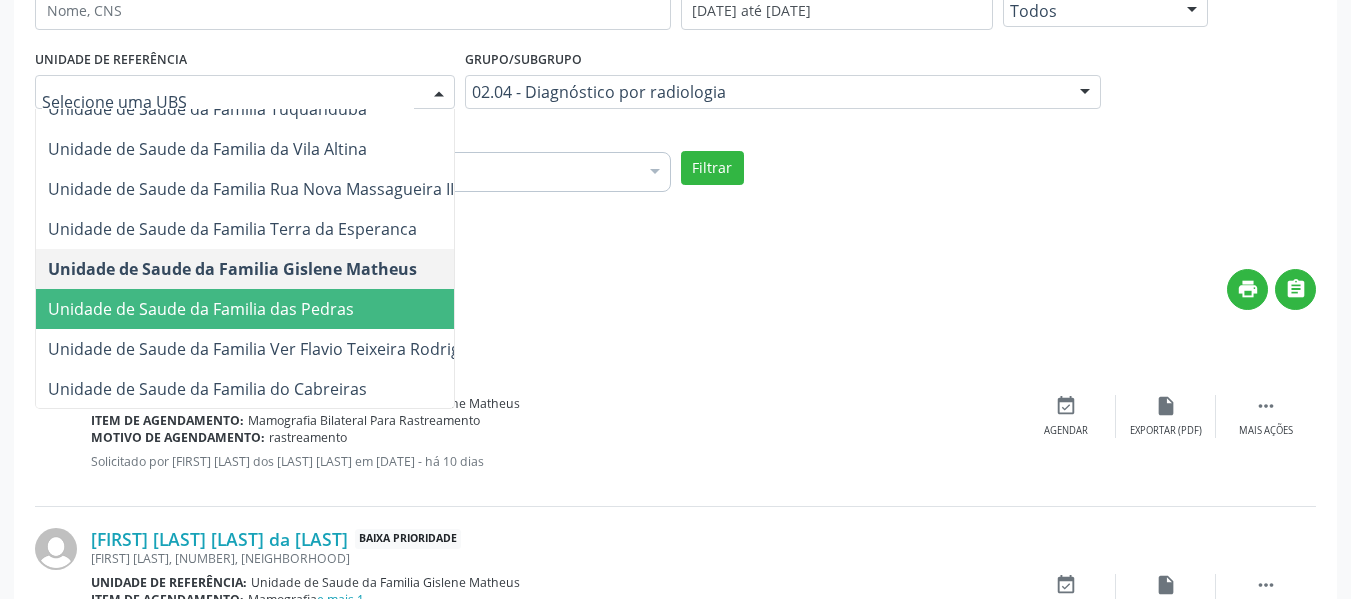 click on "Unidade de Saude da Familia das Pedras" at bounding box center (201, 309) 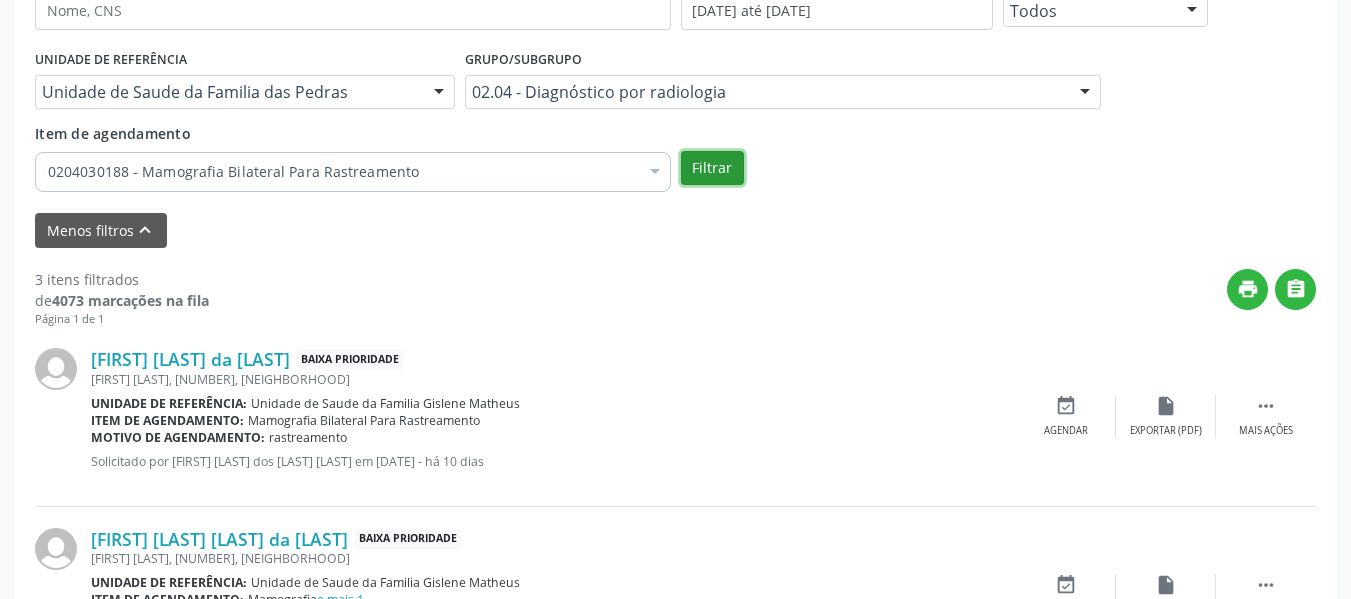 click on "Filtrar" at bounding box center (712, 168) 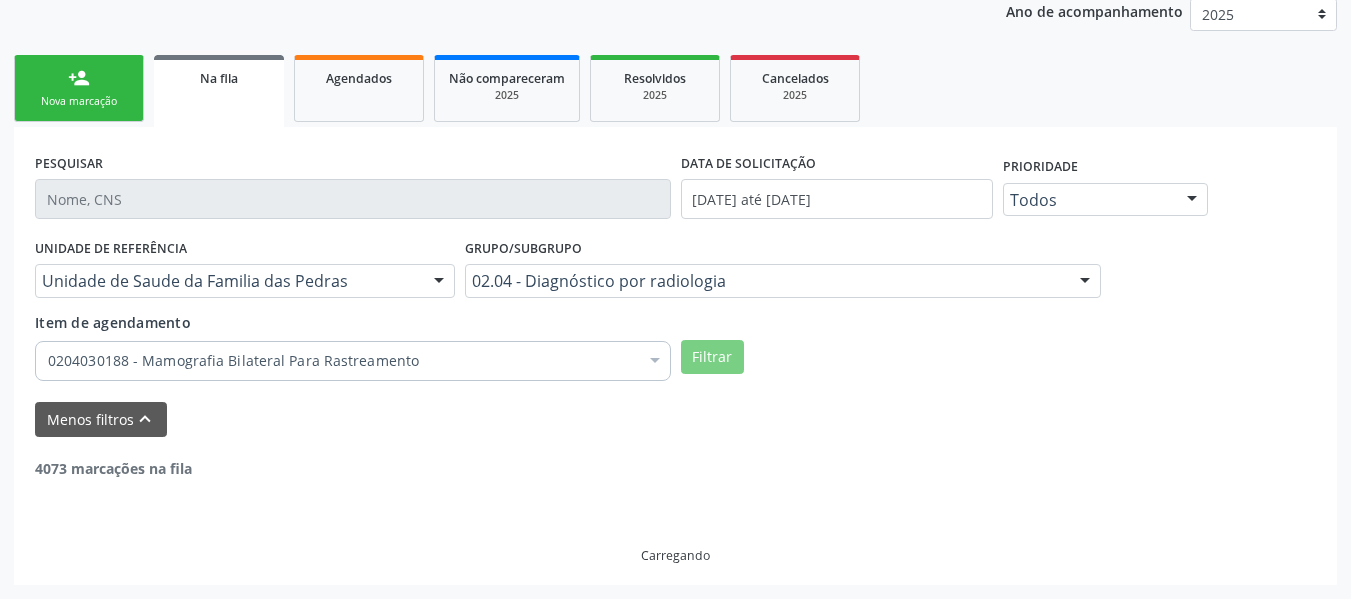 scroll, scrollTop: 324, scrollLeft: 0, axis: vertical 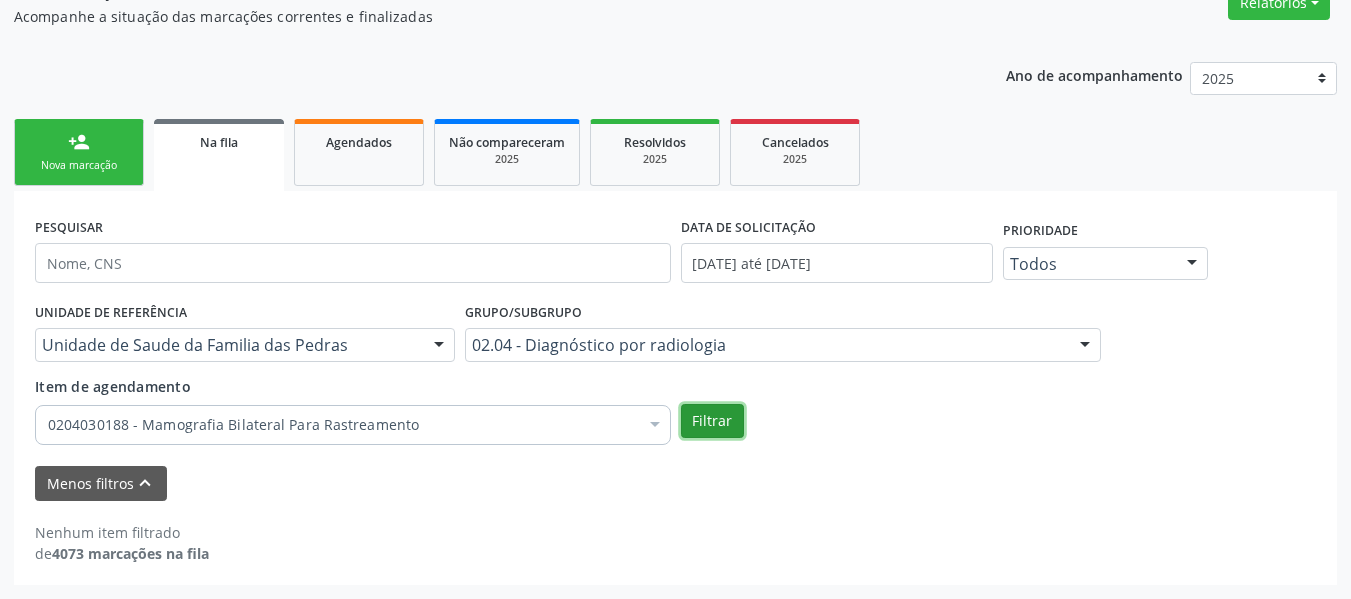click on "Filtrar" at bounding box center (712, 421) 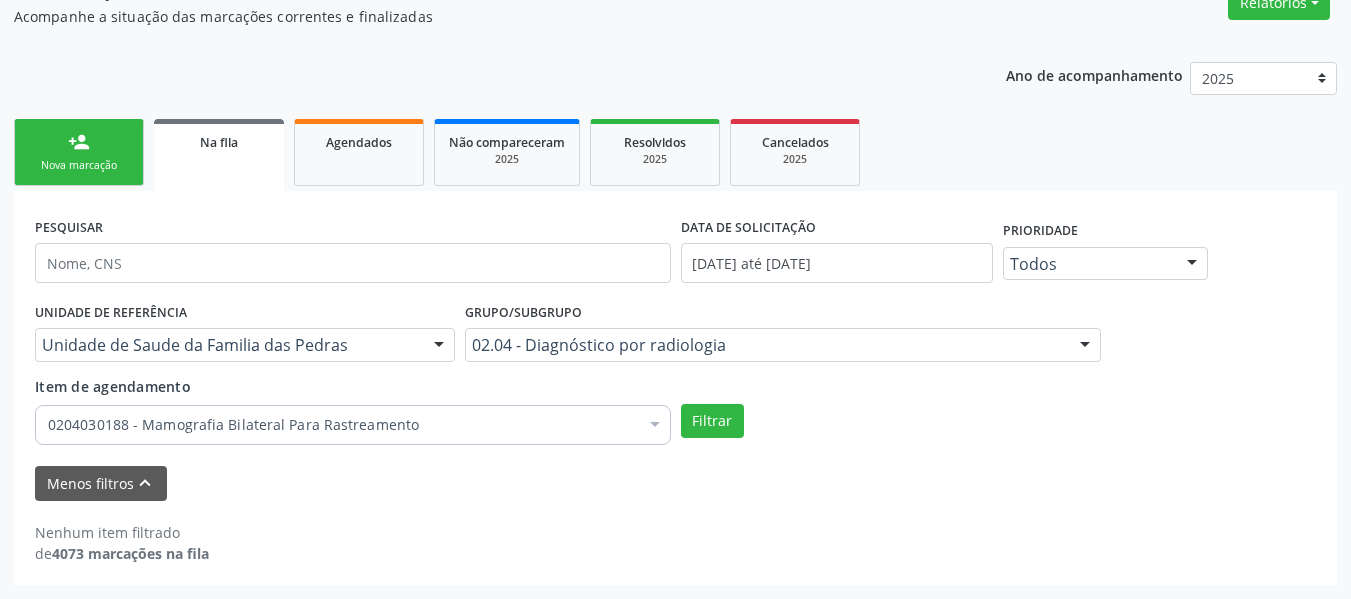 click at bounding box center [439, 346] 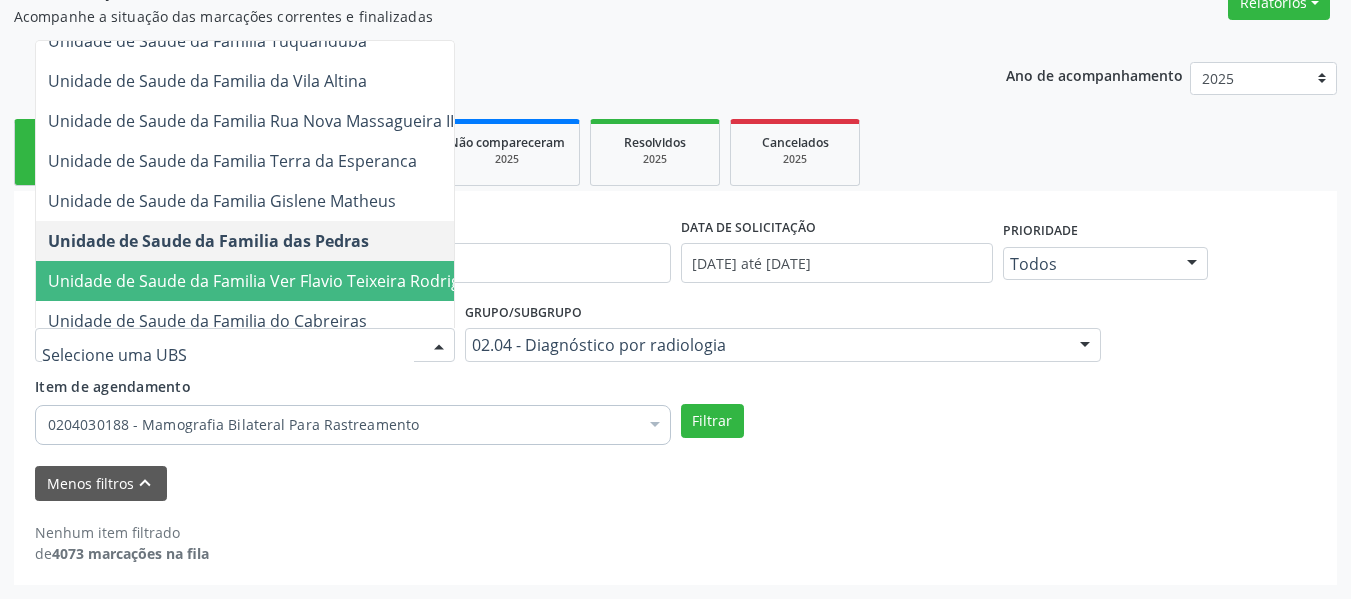 click on "Unidade de Saude da Familia Ver Flavio Teixeira Rodrigues" at bounding box center [267, 281] 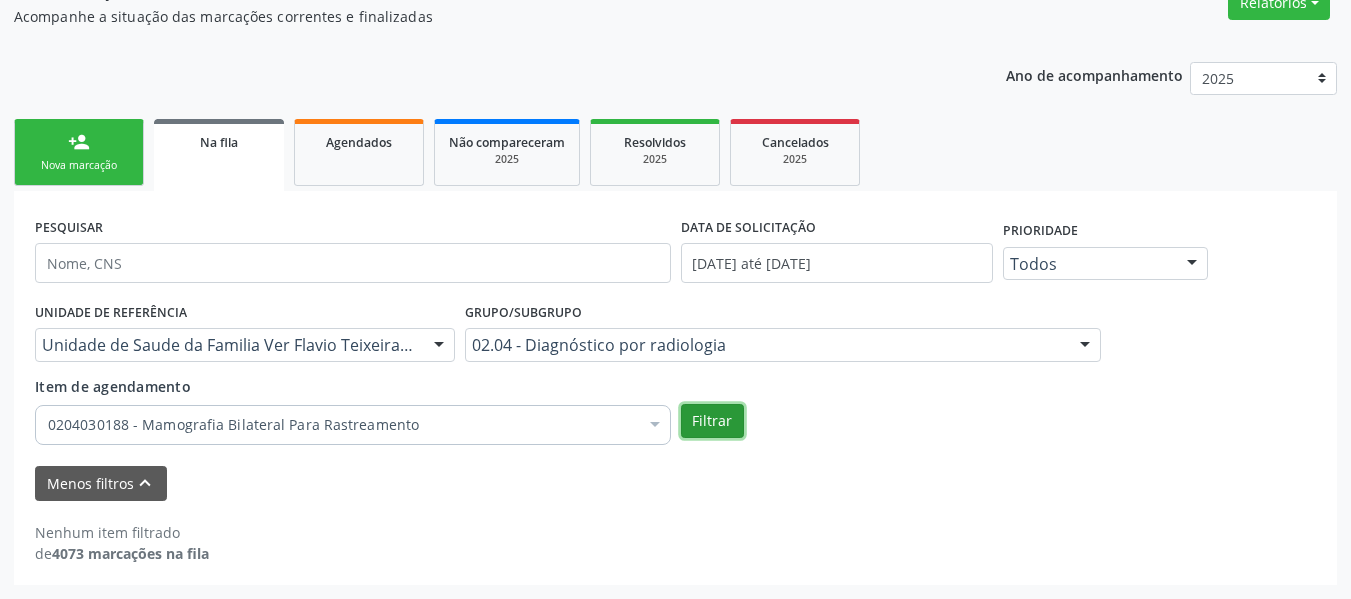click on "Filtrar" at bounding box center (712, 421) 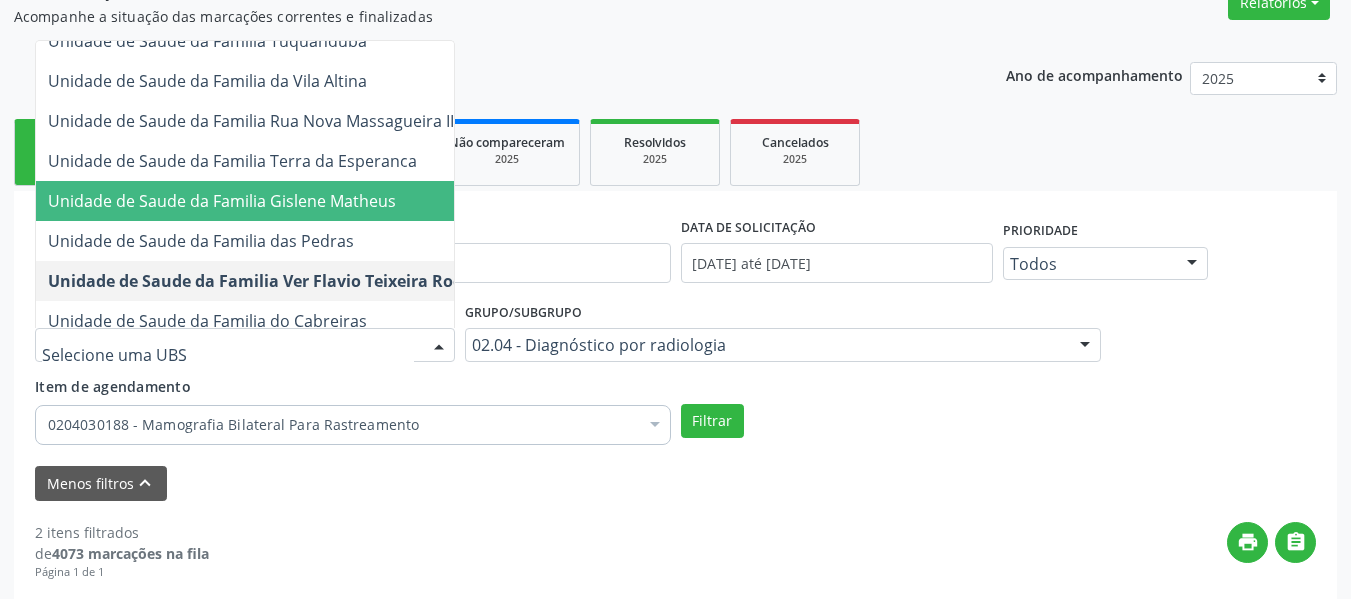scroll, scrollTop: 528, scrollLeft: 0, axis: vertical 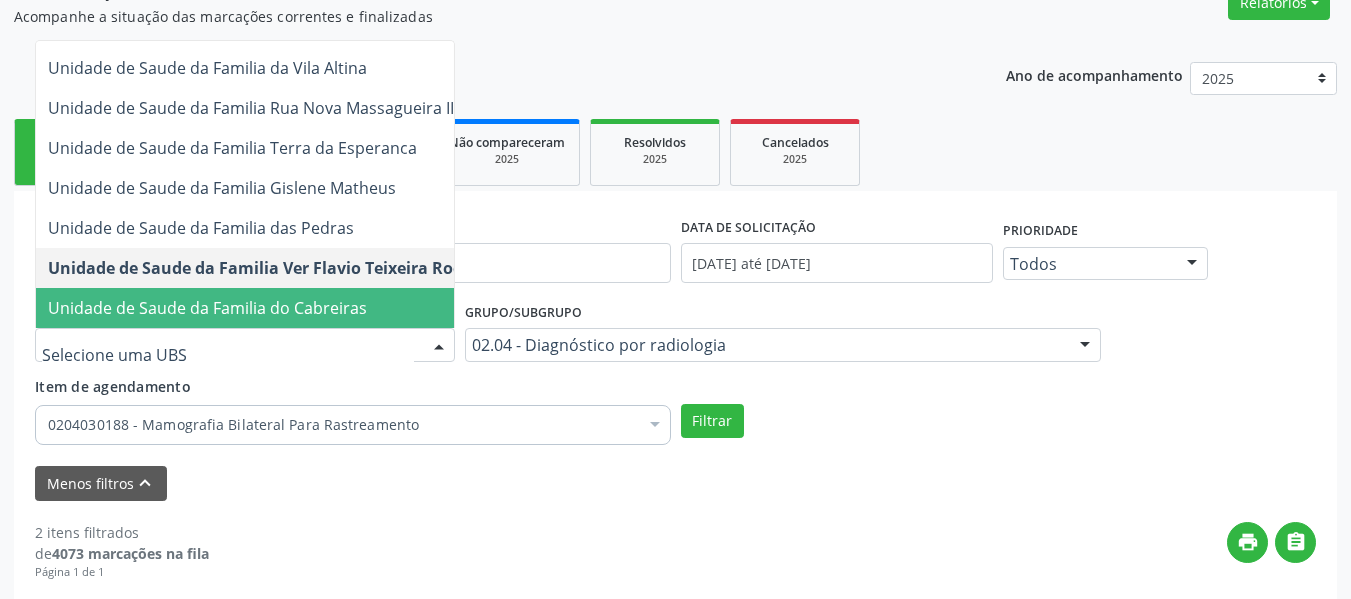 click on "Unidade de Saude da Familia do Cabreiras" at bounding box center (207, 308) 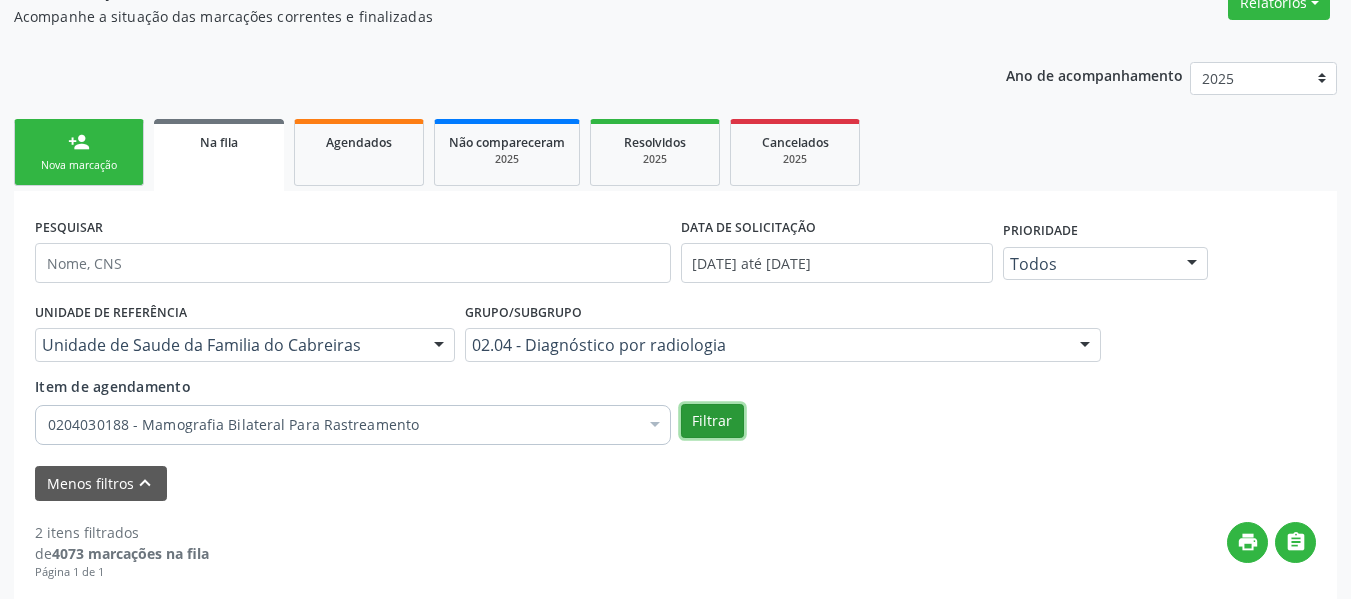 click on "Filtrar" at bounding box center [712, 421] 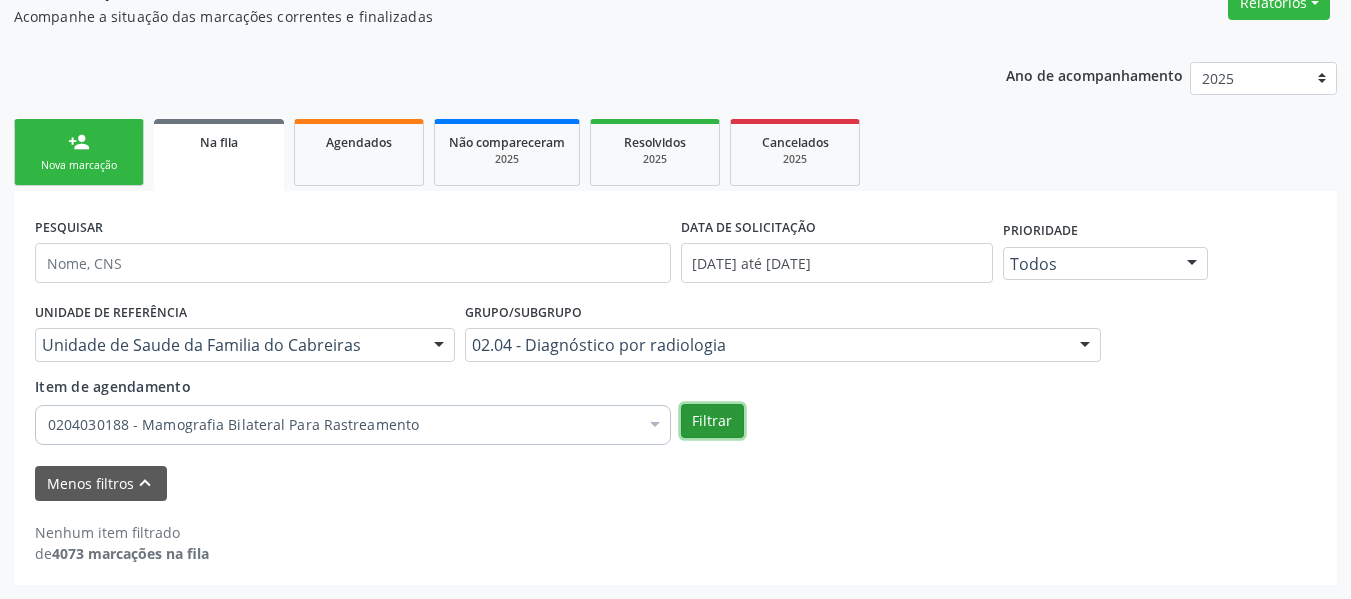click on "Filtrar" at bounding box center [712, 421] 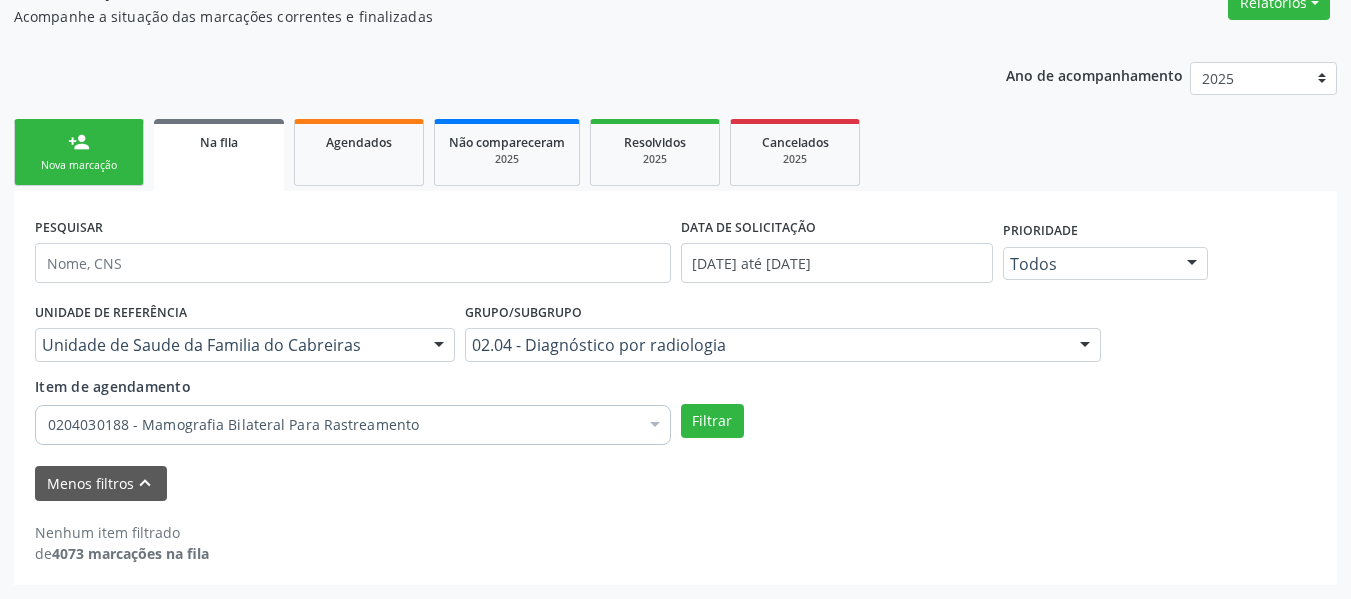 click at bounding box center [439, 346] 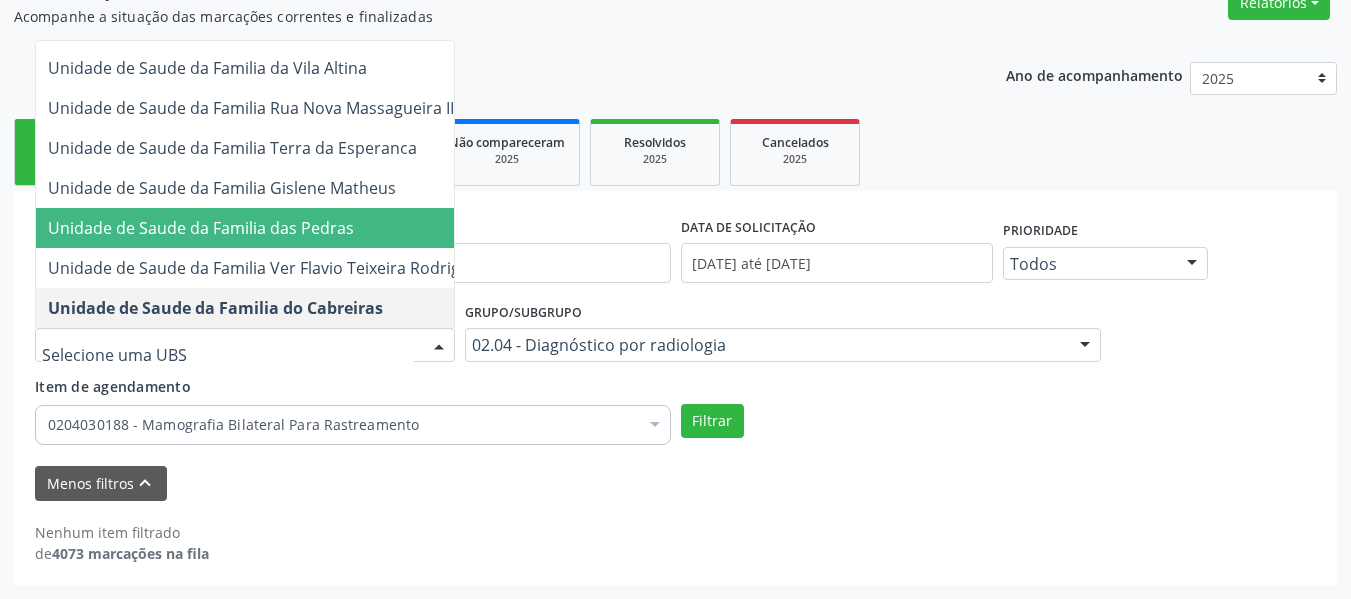 scroll, scrollTop: 428, scrollLeft: 0, axis: vertical 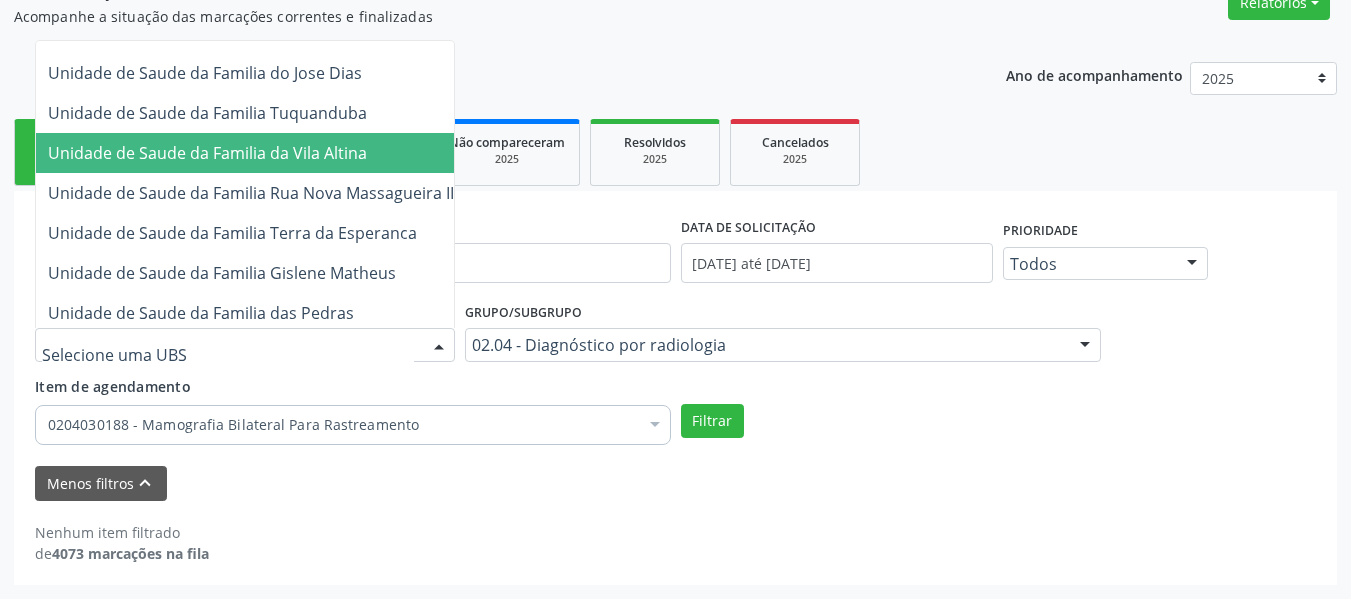 click on "Unidade de Saude da Familia da Vila Altina" at bounding box center (274, 153) 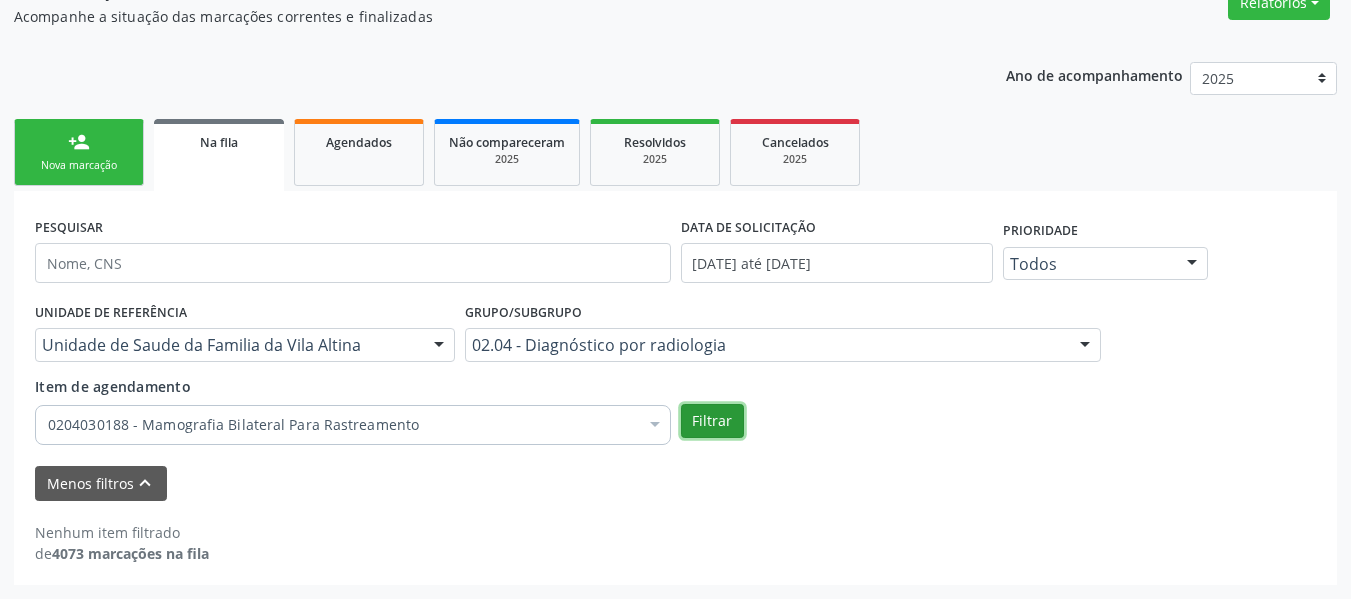 click on "Filtrar" at bounding box center (712, 421) 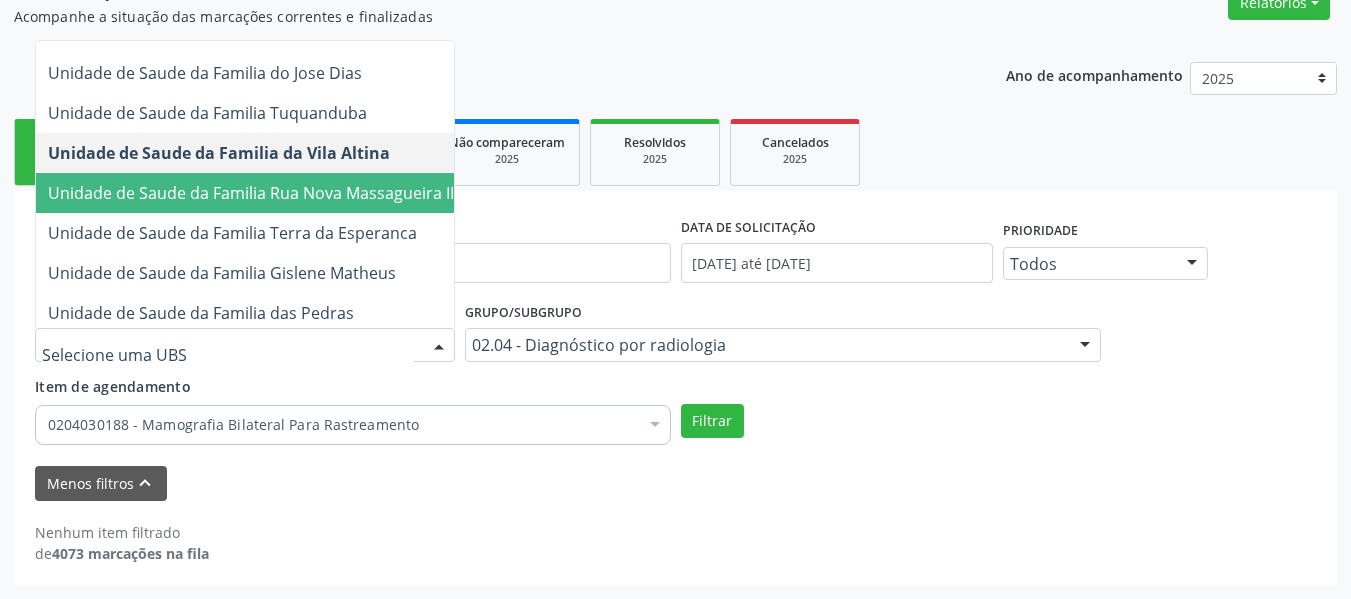 scroll, scrollTop: 528, scrollLeft: 0, axis: vertical 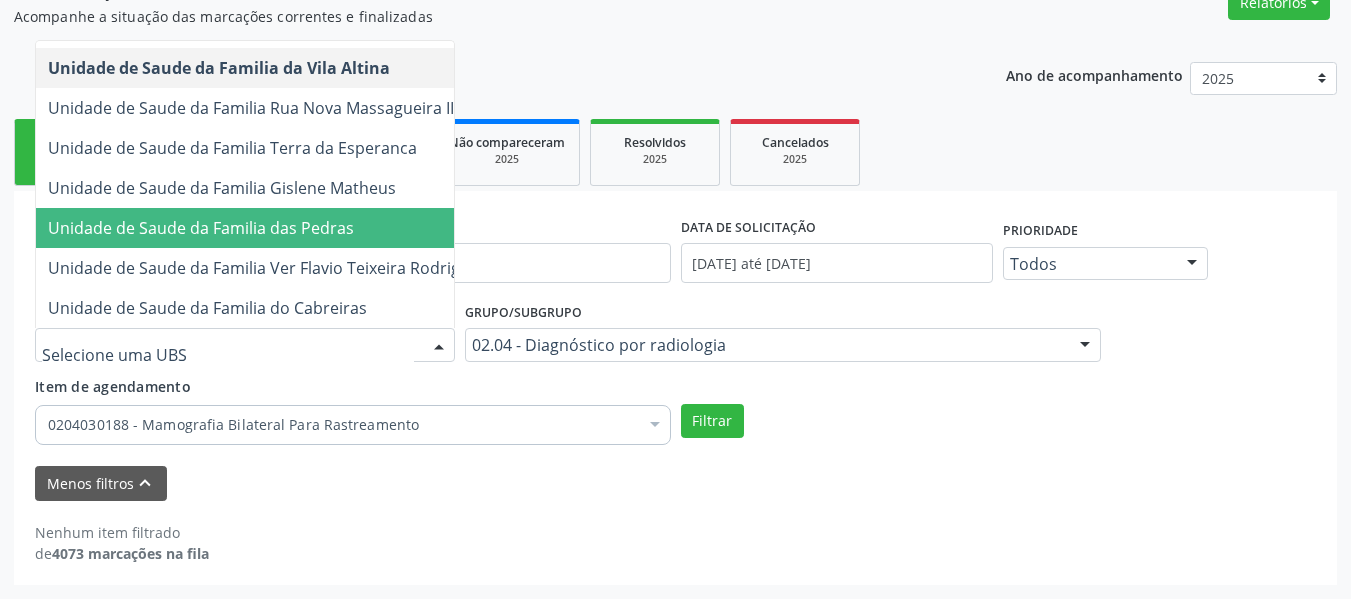 click on "Unidade de Saude da Familia das Pedras" at bounding box center [201, 228] 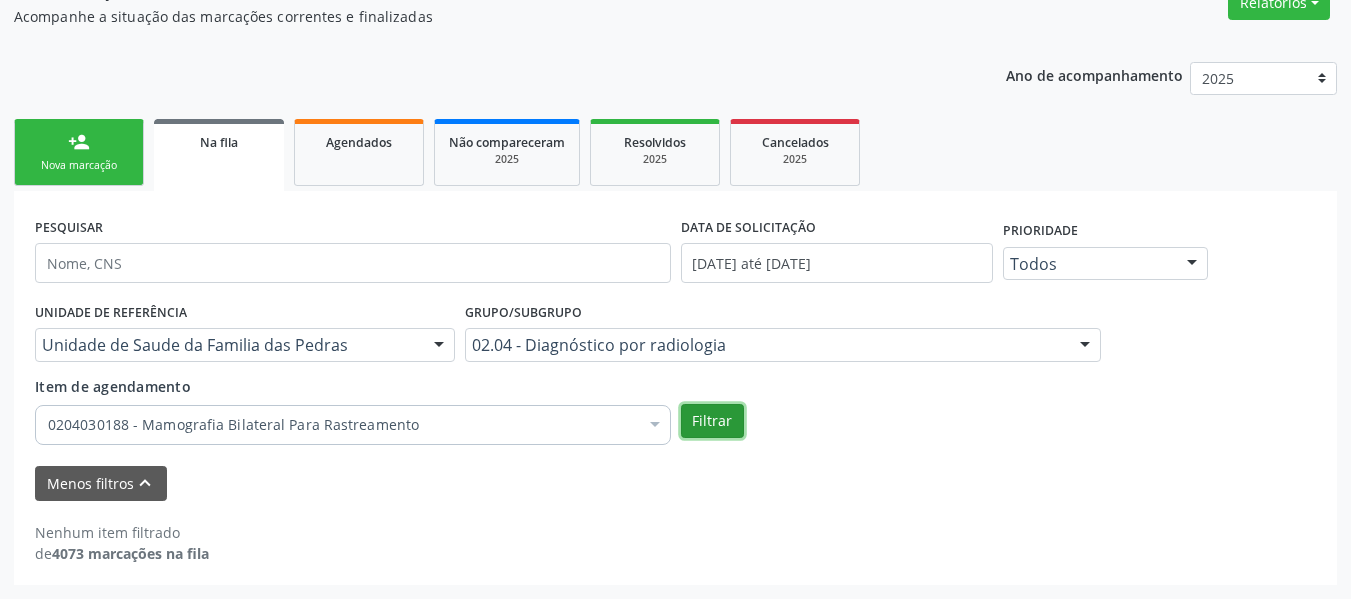 click on "Filtrar" at bounding box center [712, 421] 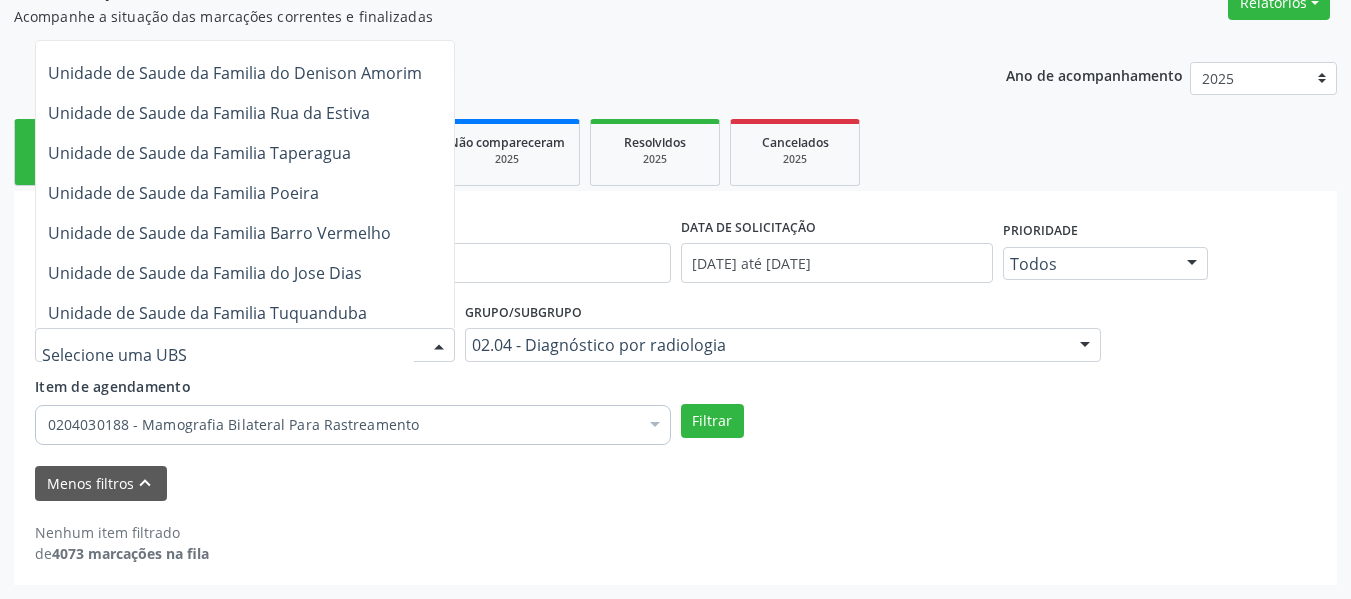 scroll, scrollTop: 128, scrollLeft: 0, axis: vertical 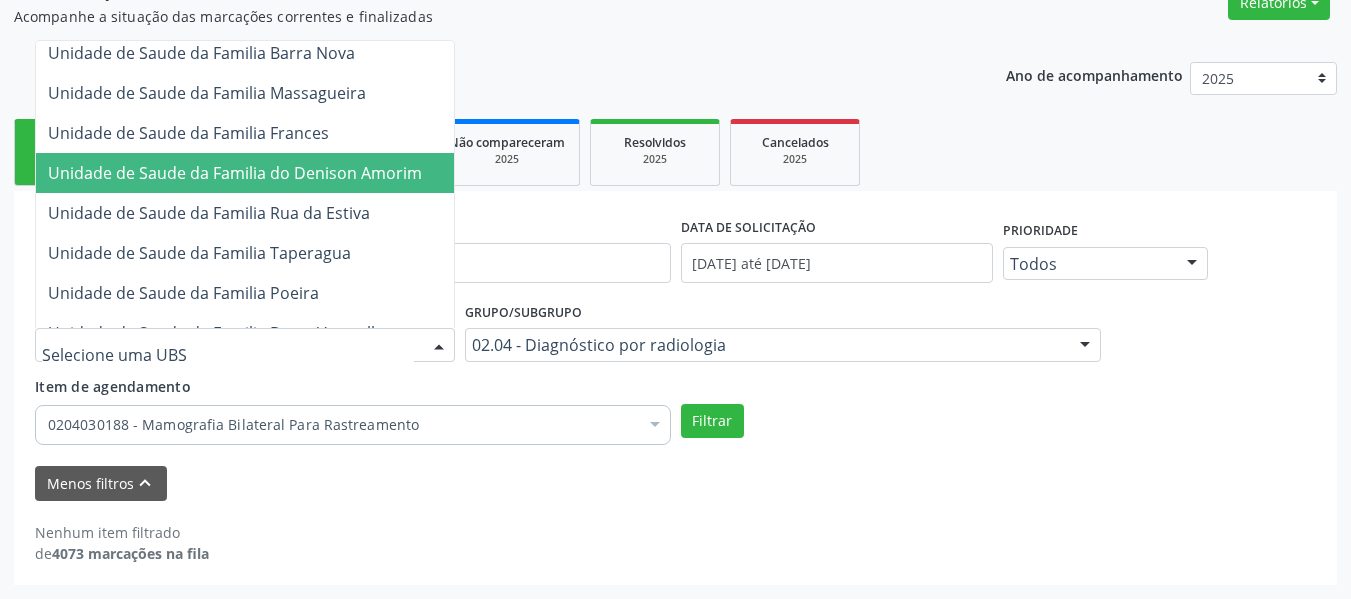 click on "Unidade de Saude da Familia do Denison Amorim" at bounding box center (235, 173) 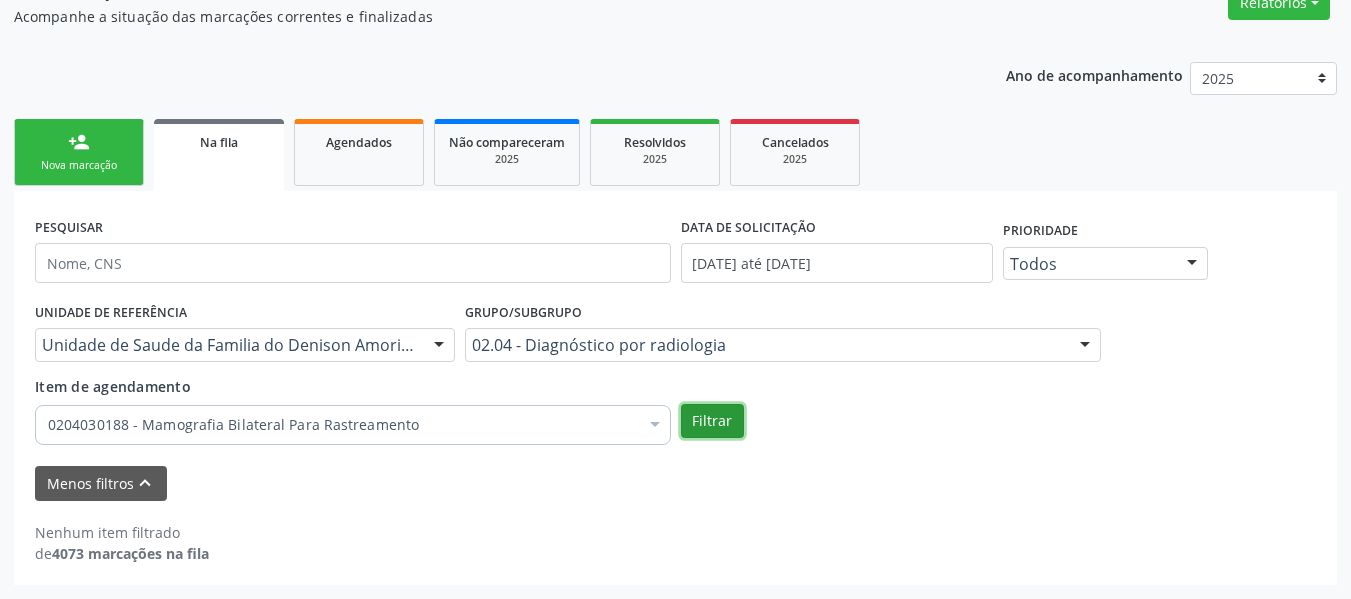 click on "Filtrar" at bounding box center (712, 421) 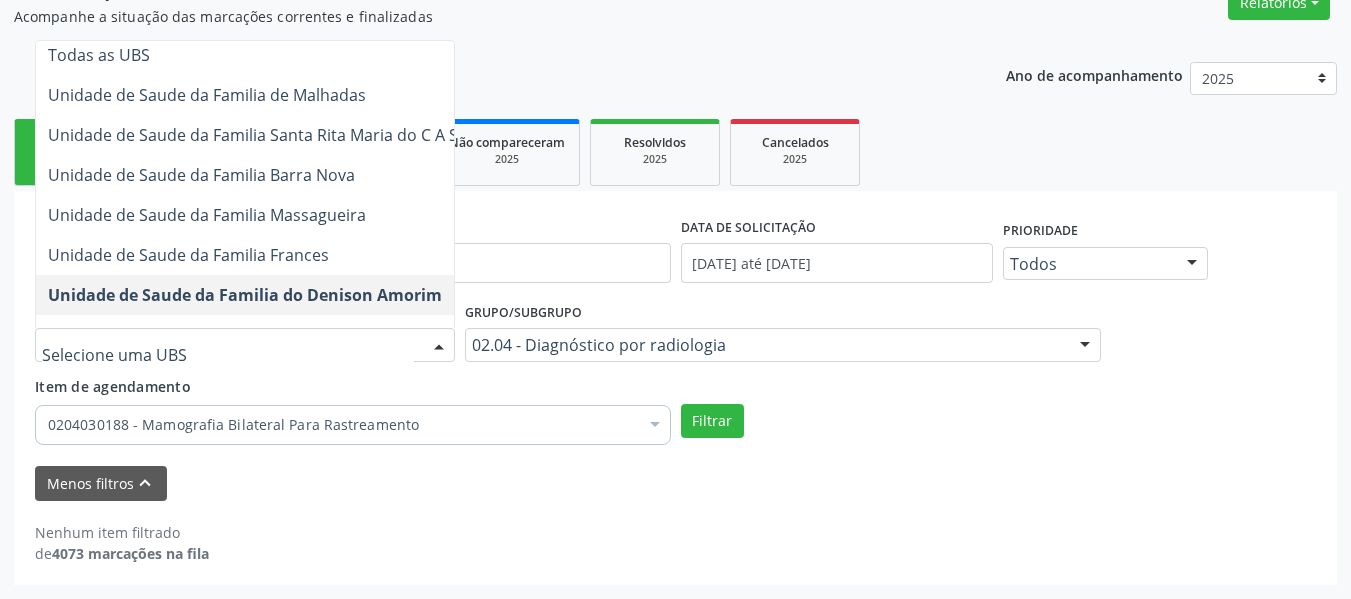 scroll, scrollTop: 0, scrollLeft: 0, axis: both 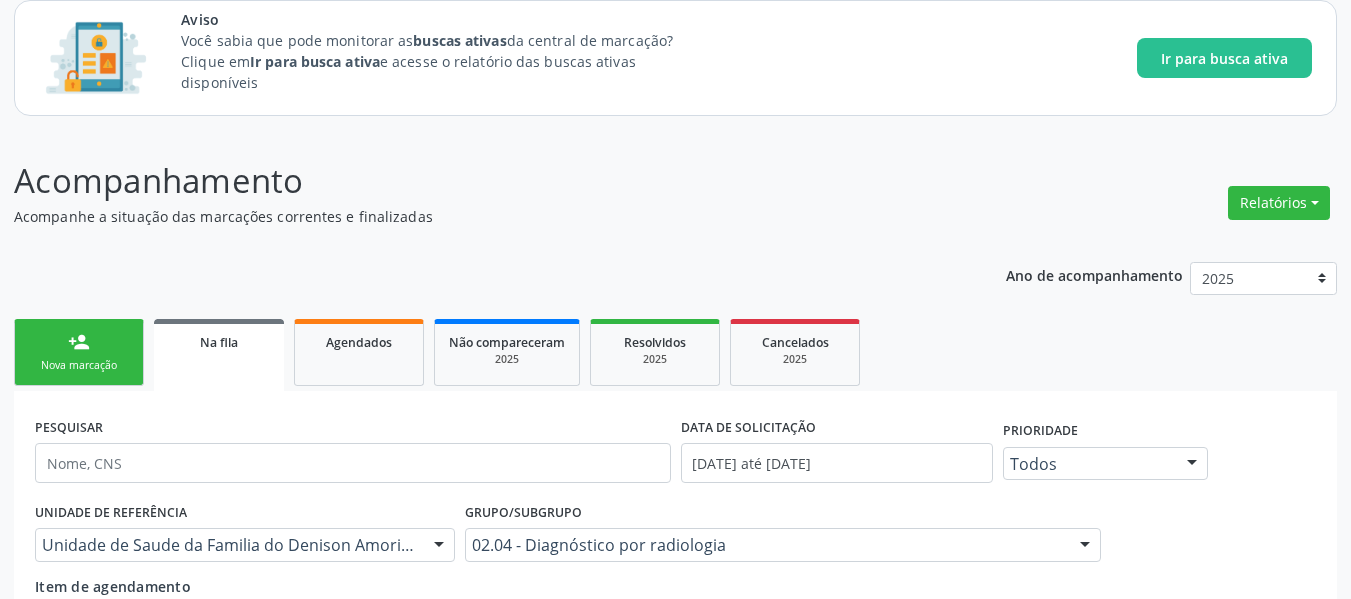 click on "Acompanhamento" at bounding box center (477, 181) 